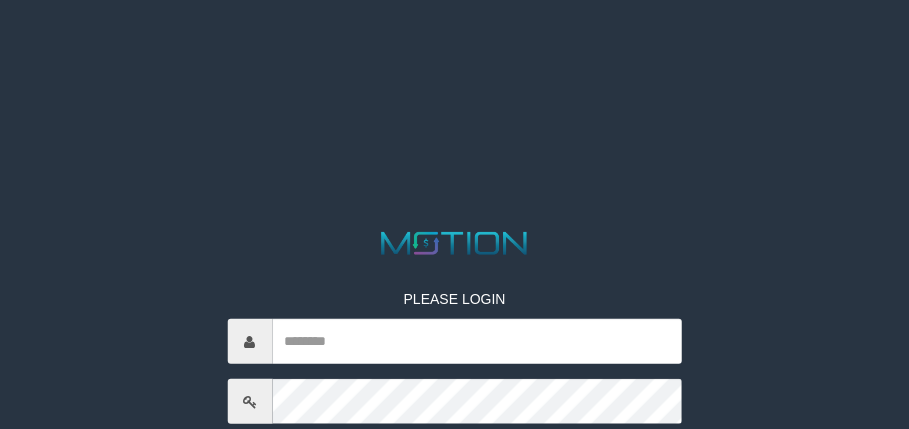 scroll, scrollTop: 0, scrollLeft: 0, axis: both 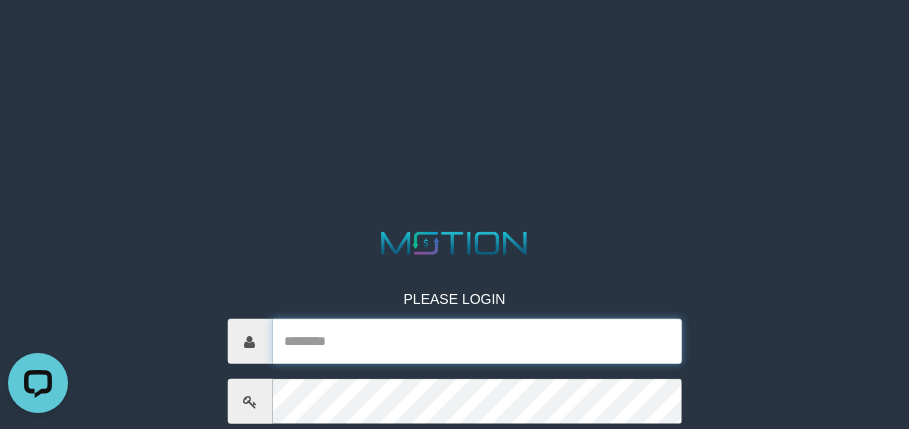 click at bounding box center [477, 341] 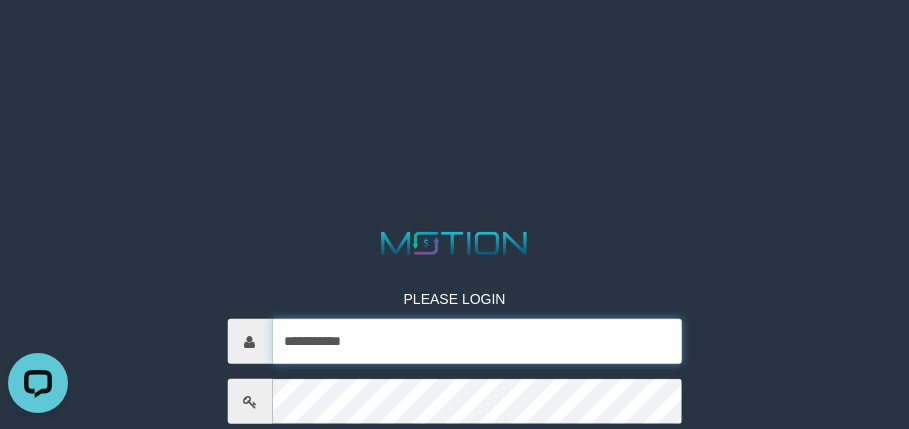 type on "**********" 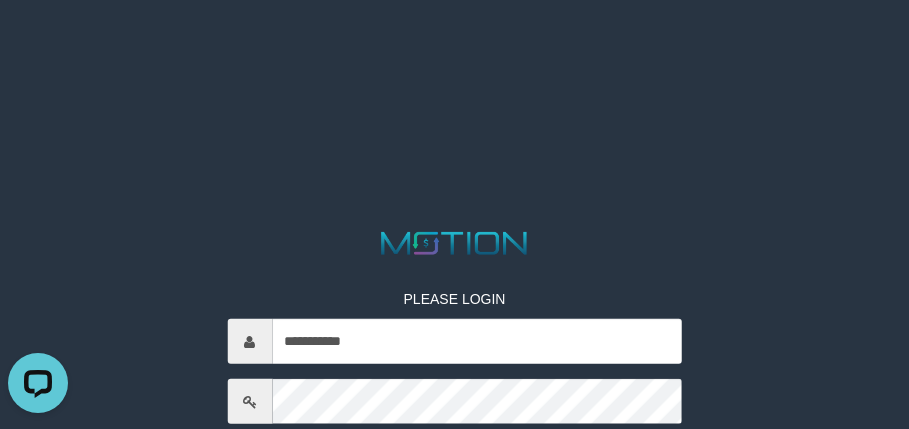 scroll, scrollTop: 247, scrollLeft: 0, axis: vertical 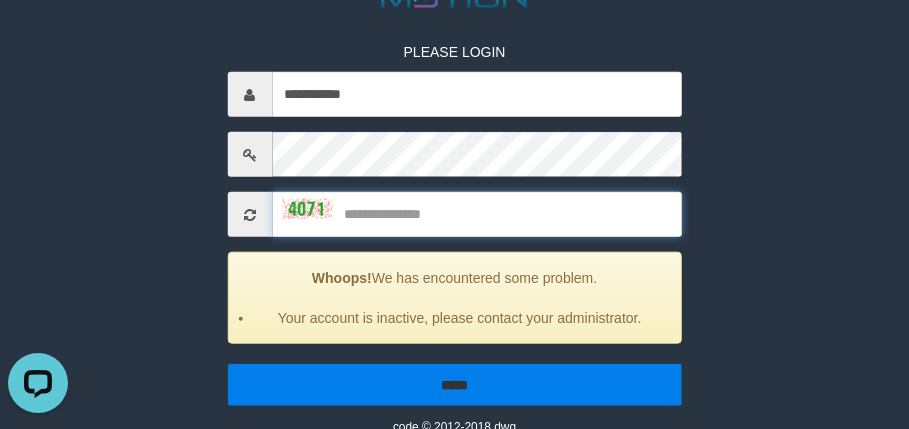 type on "*" 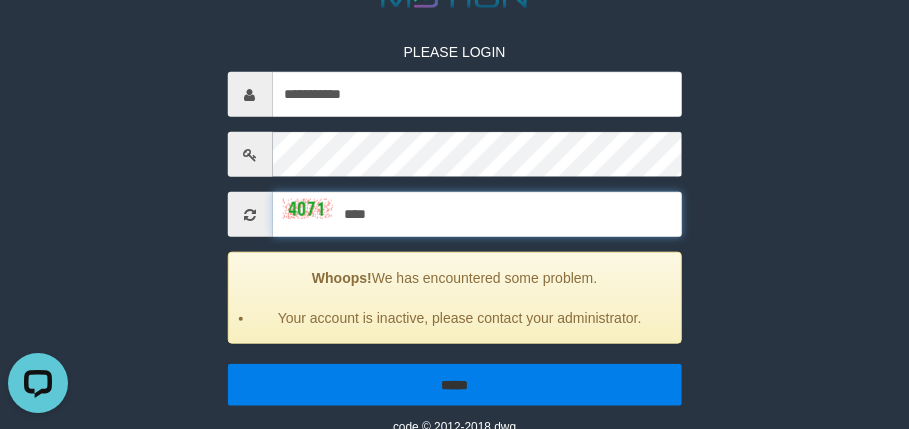 type on "****" 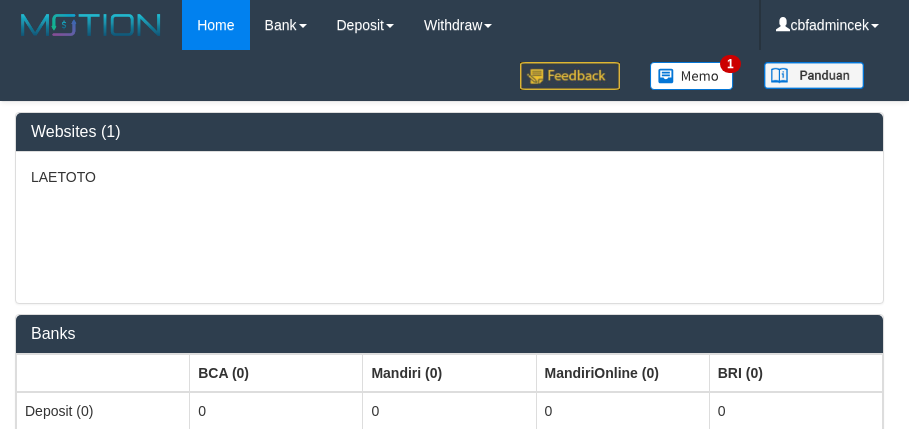 select on "***" 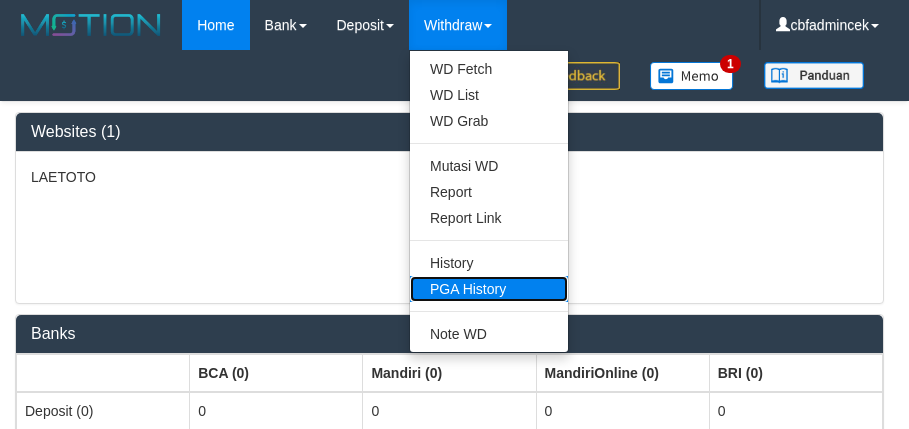 click on "PGA History" at bounding box center (489, 289) 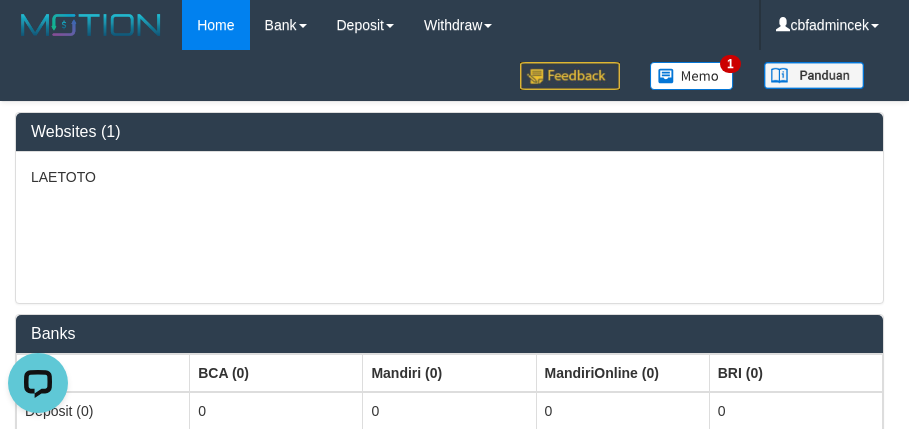 scroll, scrollTop: 0, scrollLeft: 0, axis: both 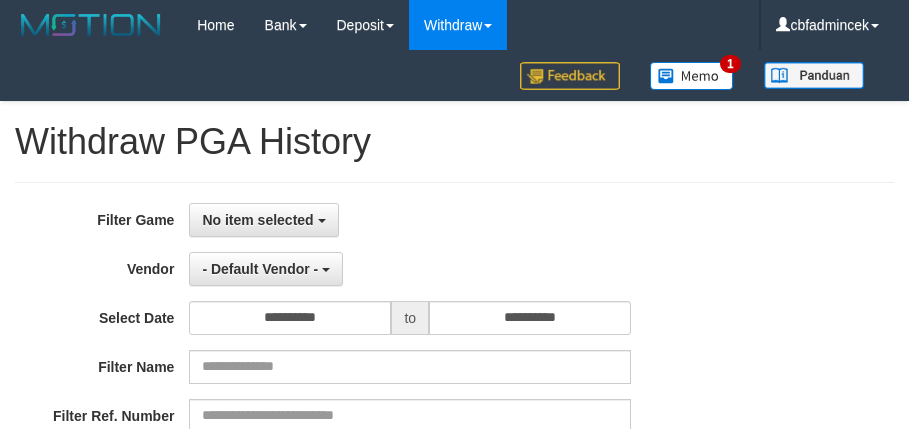 select 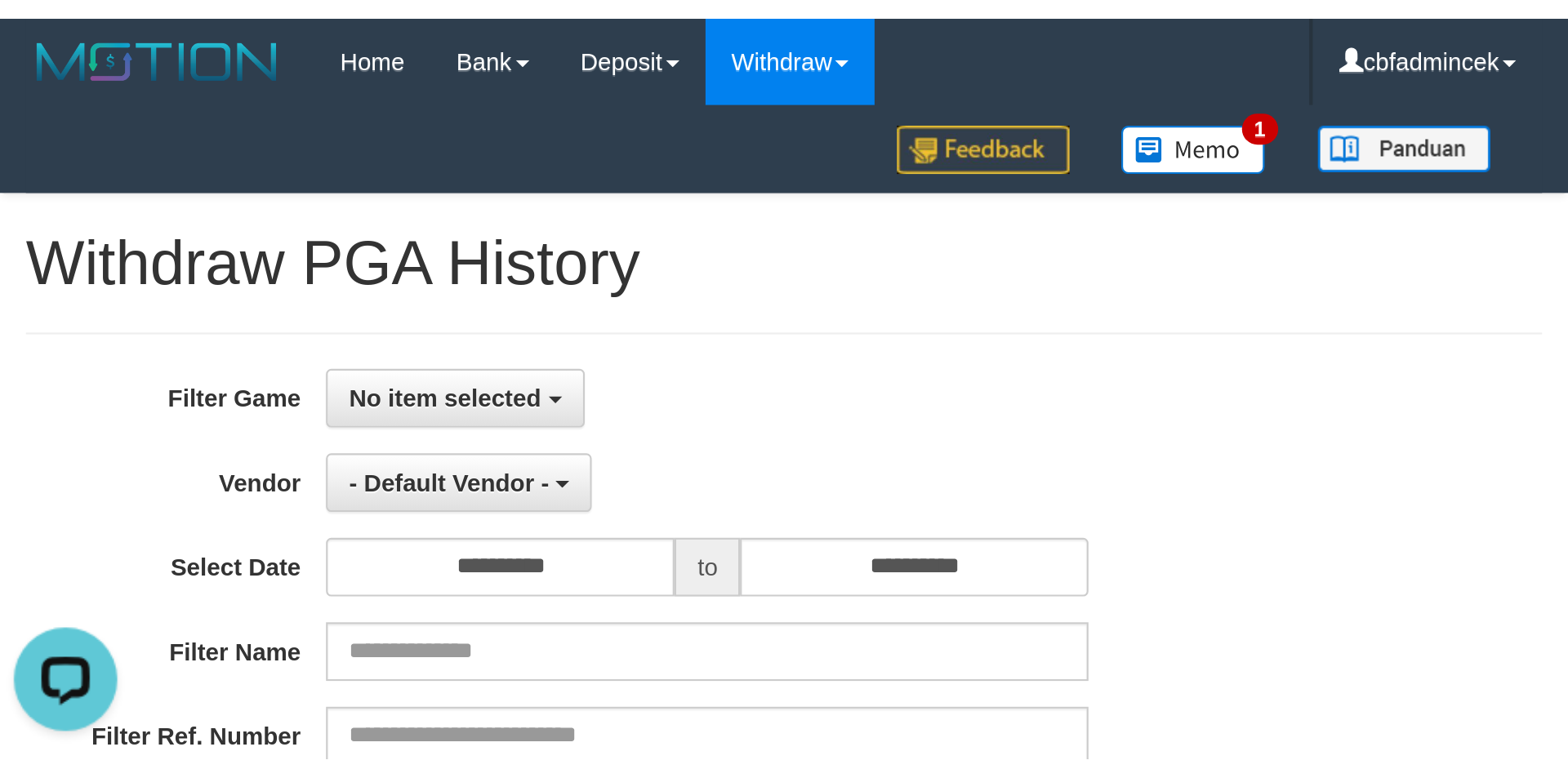 scroll, scrollTop: 0, scrollLeft: 0, axis: both 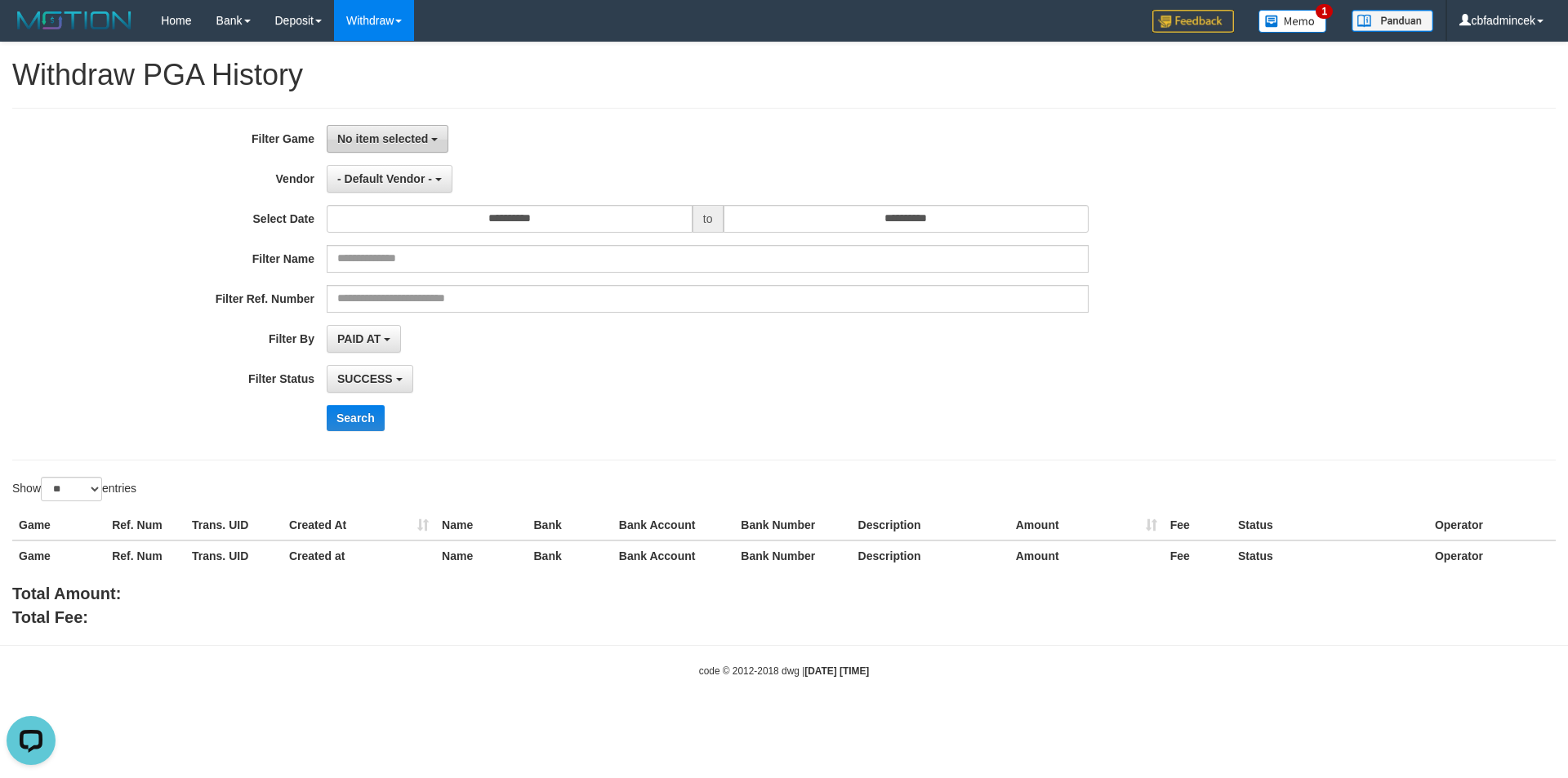 click on "No item selected" at bounding box center [387, 139] 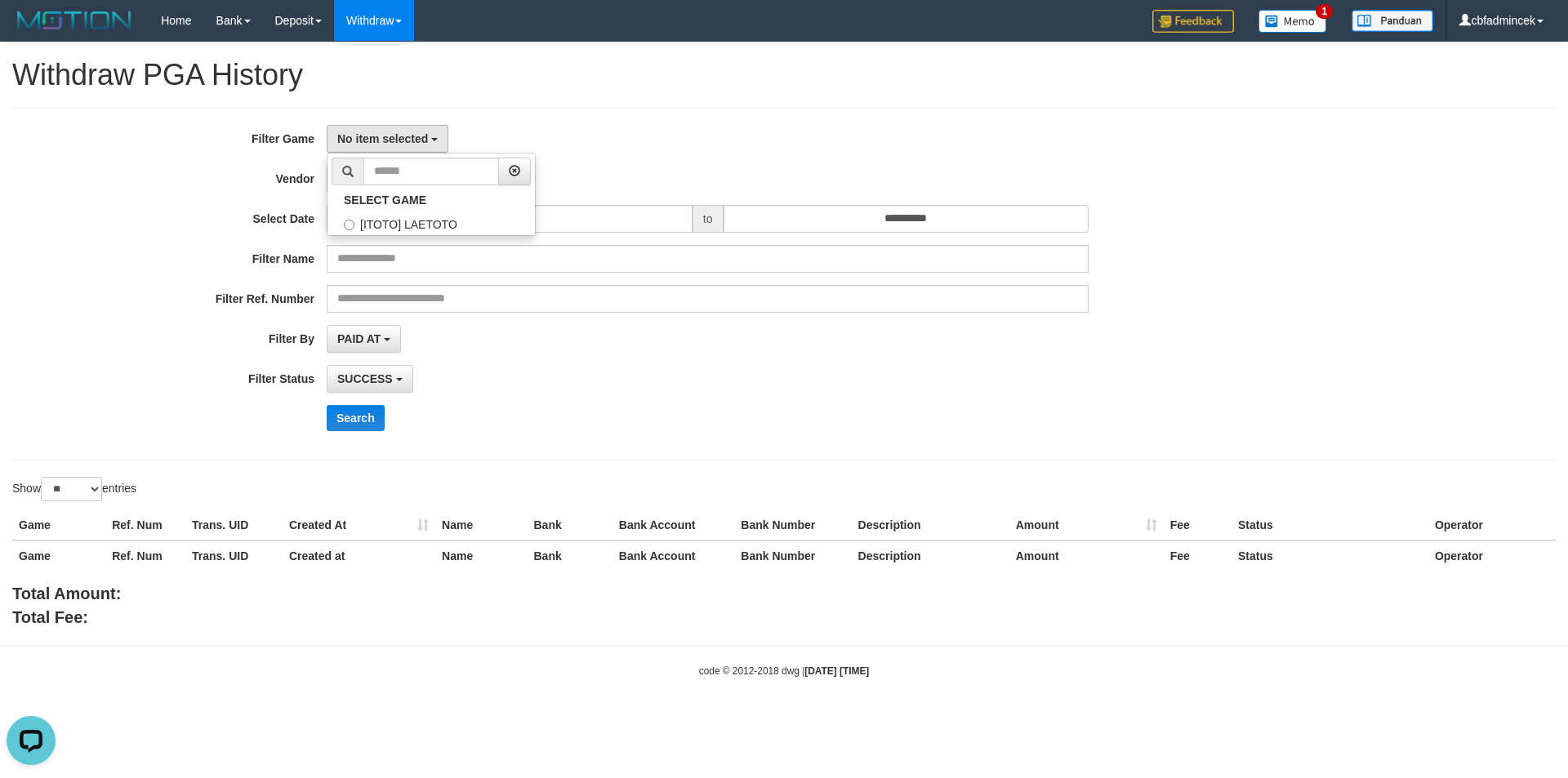 click on "**********" at bounding box center (653, 284) 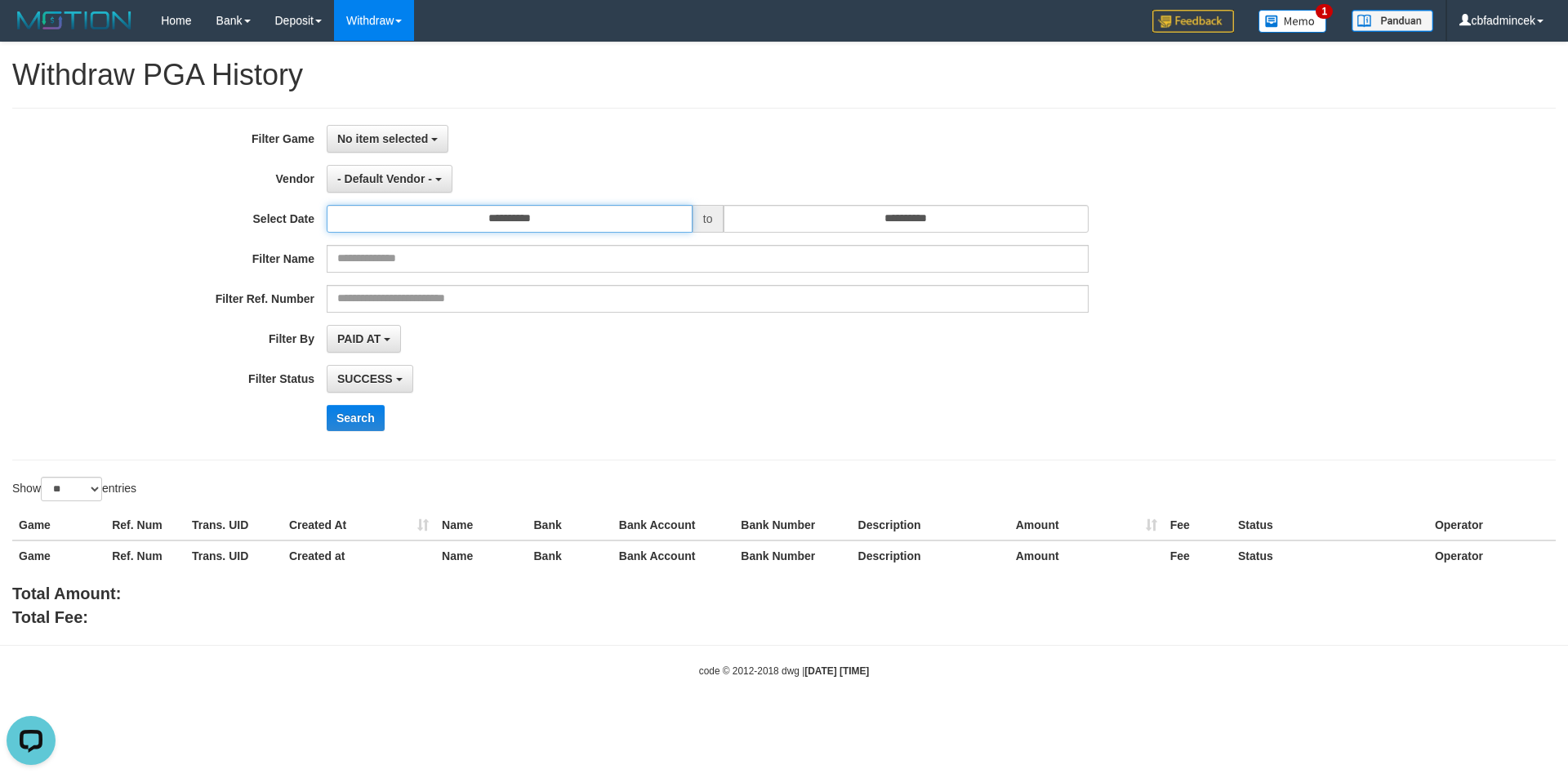 click on "**********" at bounding box center [510, 219] 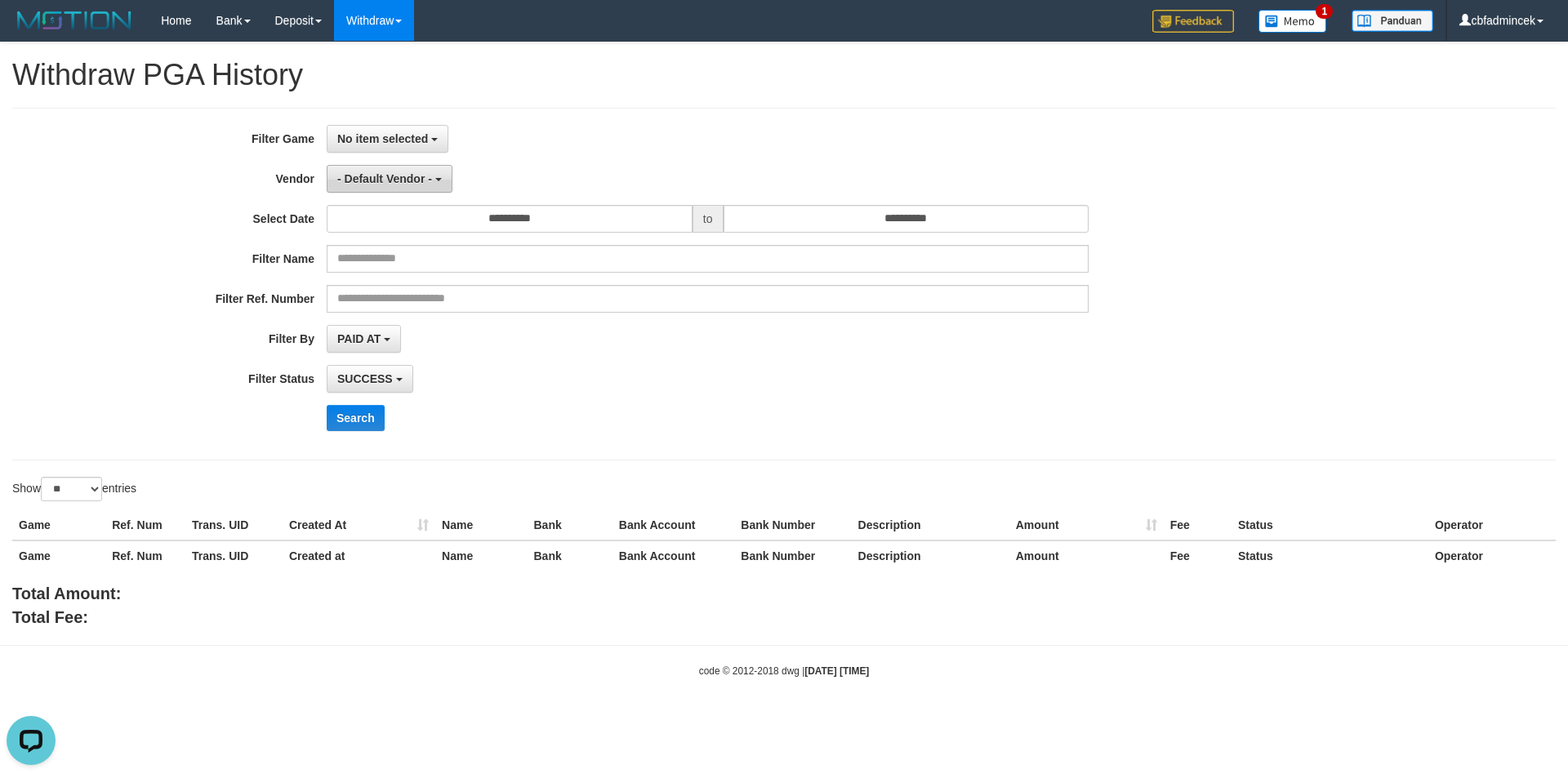 click on "- Default Vendor -" at bounding box center [385, 179] 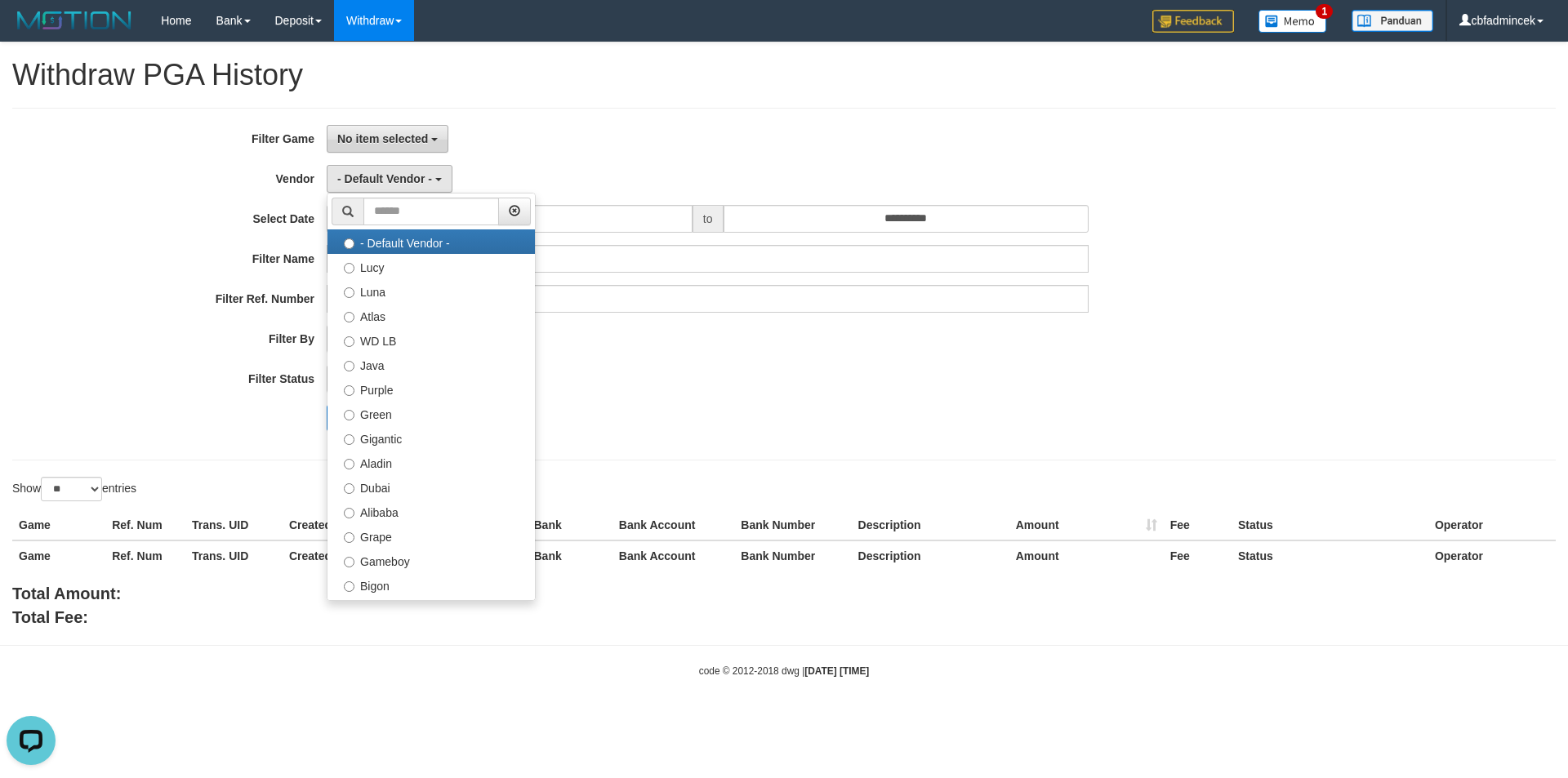 click on "No item selected" at bounding box center [382, 139] 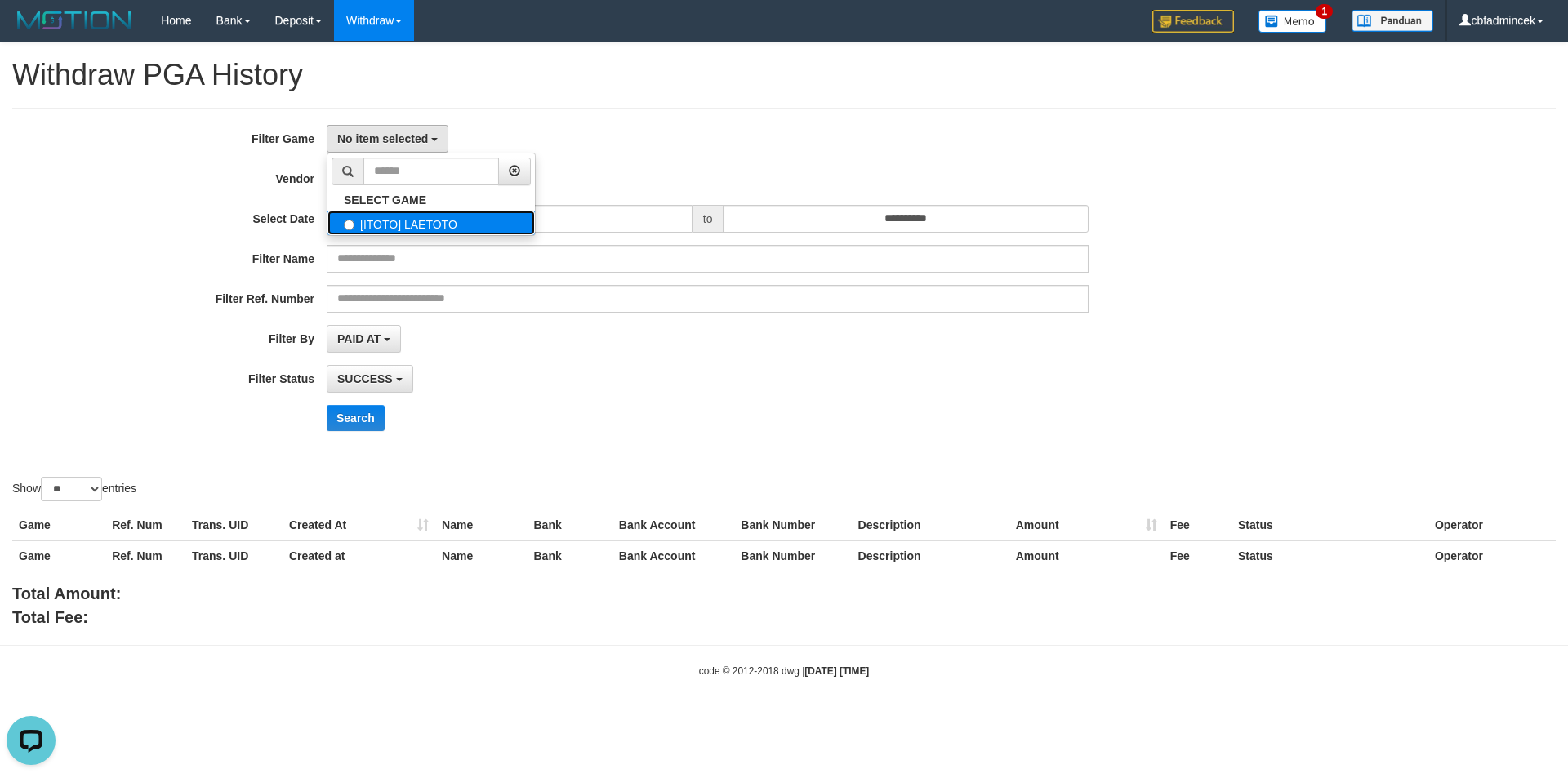 click on "[ITOTO] LAETOTO" at bounding box center (431, 223) 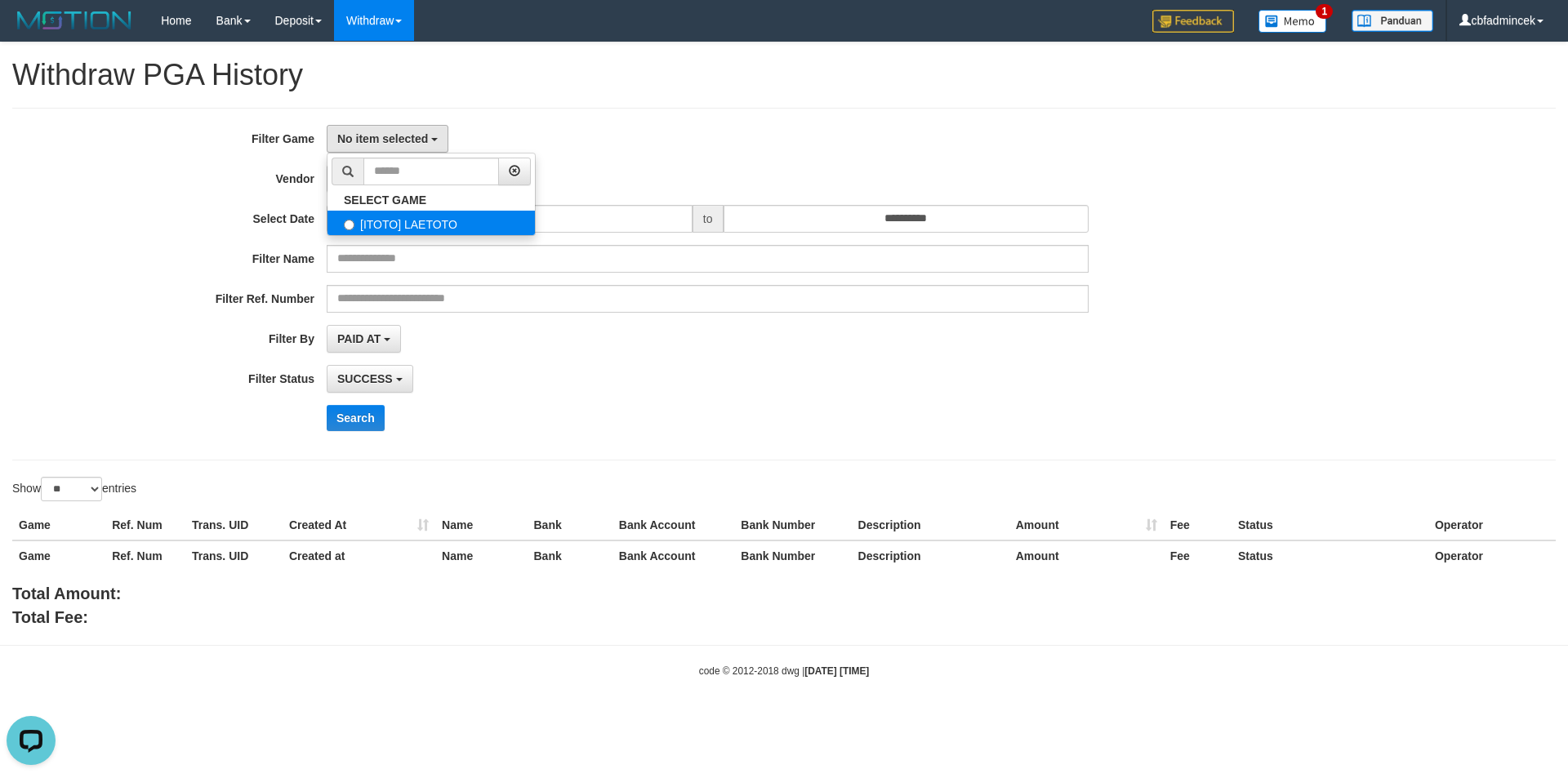 select on "****" 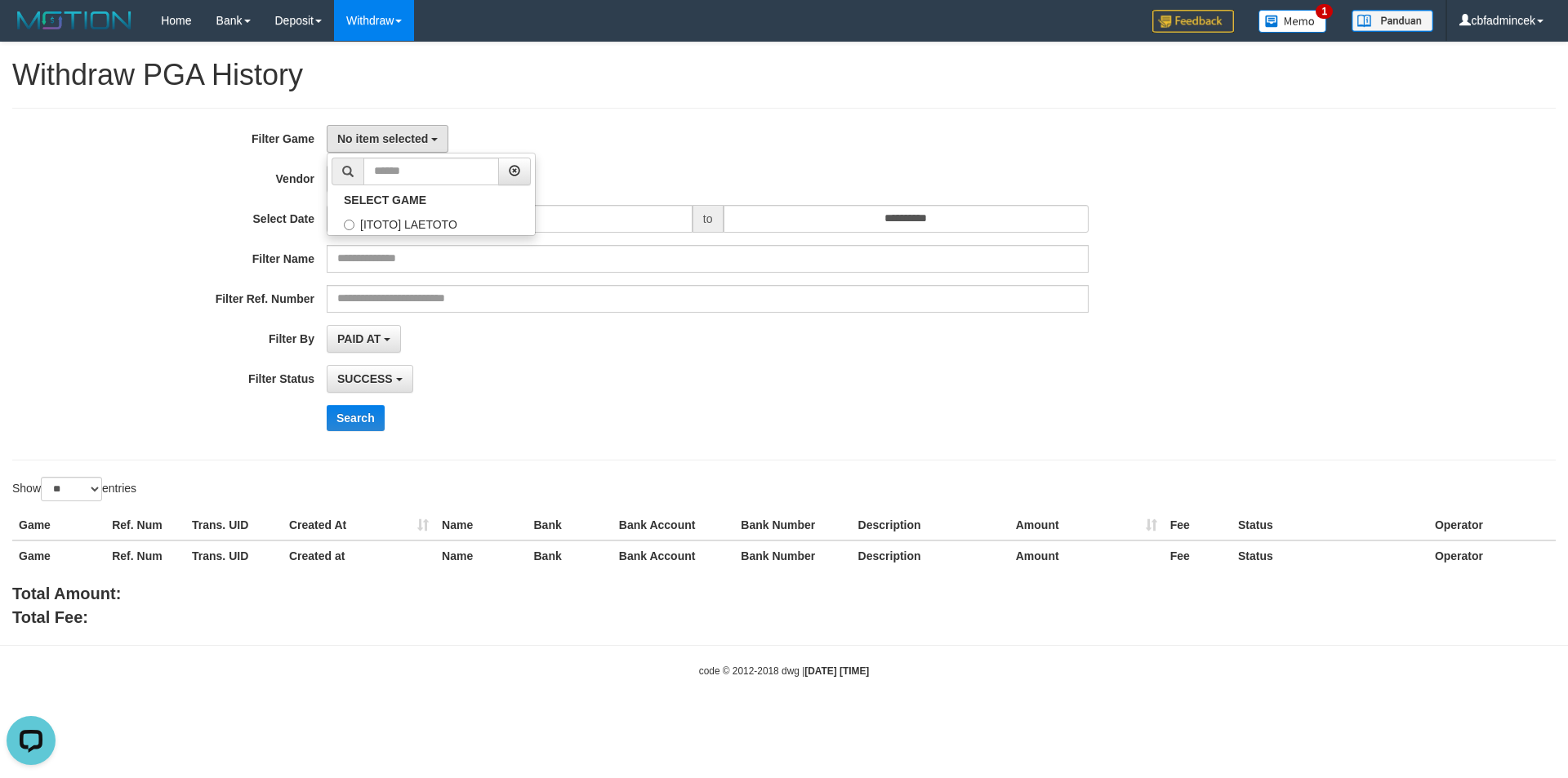 scroll, scrollTop: 15, scrollLeft: 0, axis: vertical 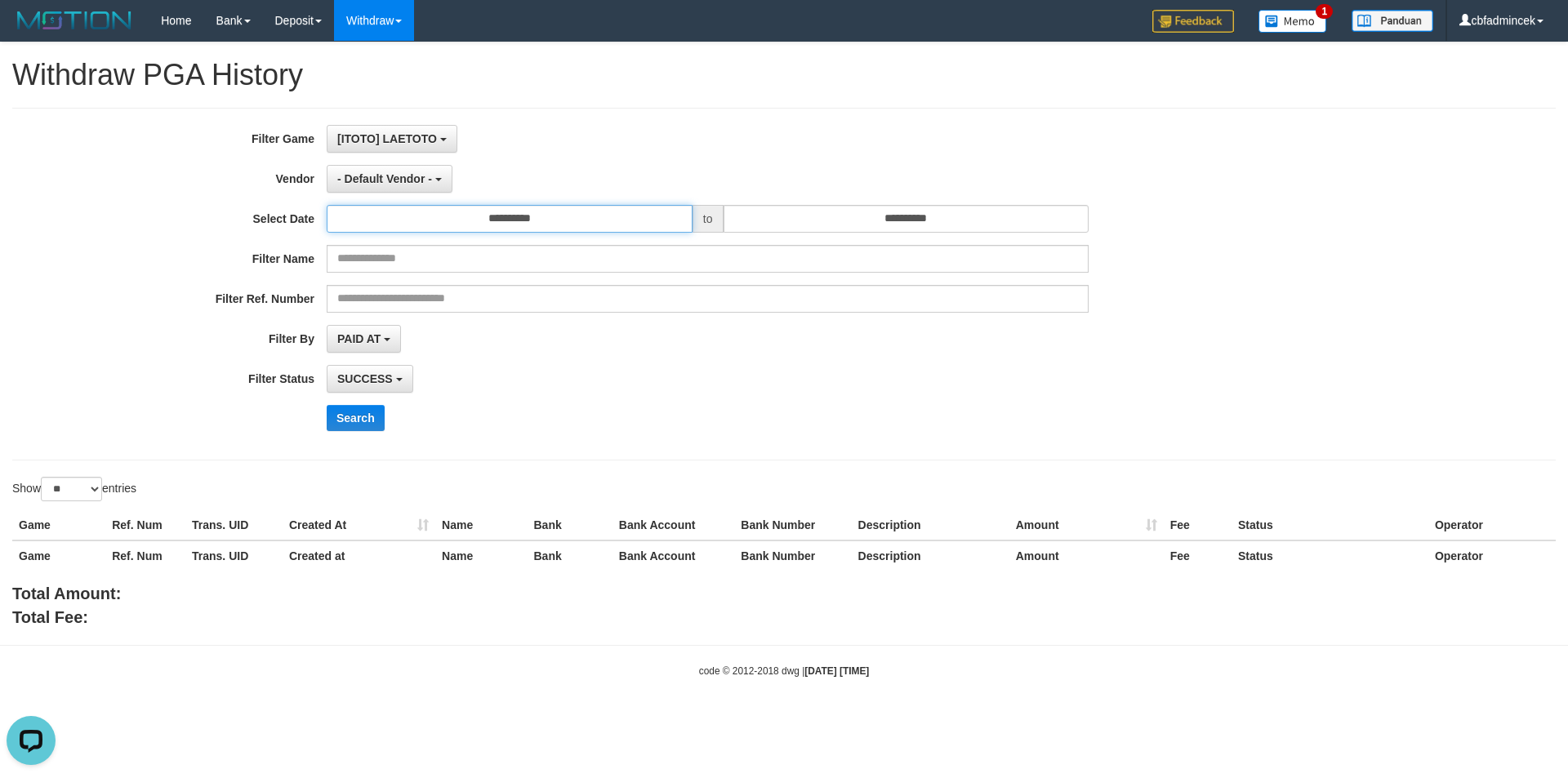 click on "**********" at bounding box center (510, 219) 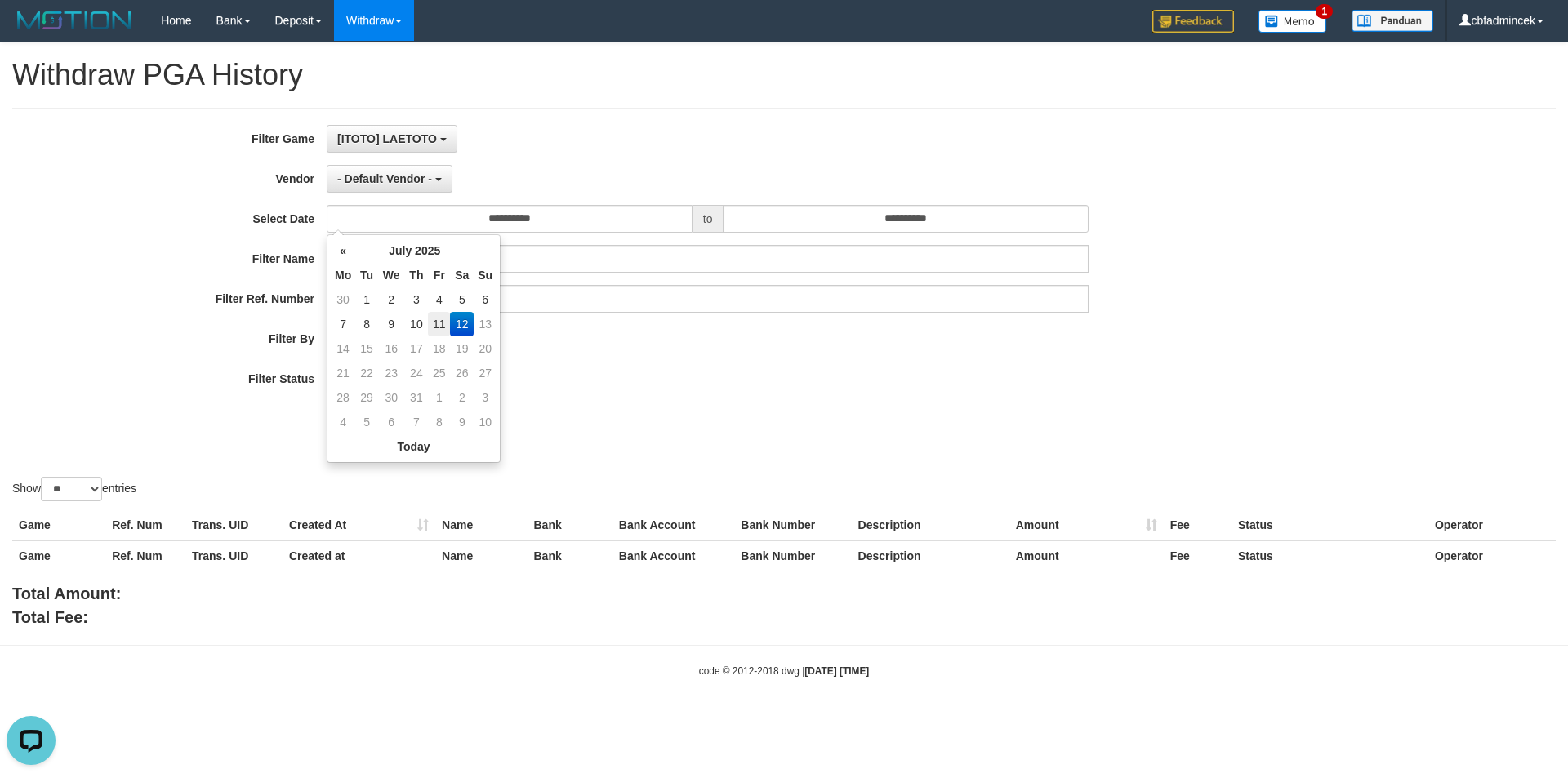 click on "11" at bounding box center (439, 324) 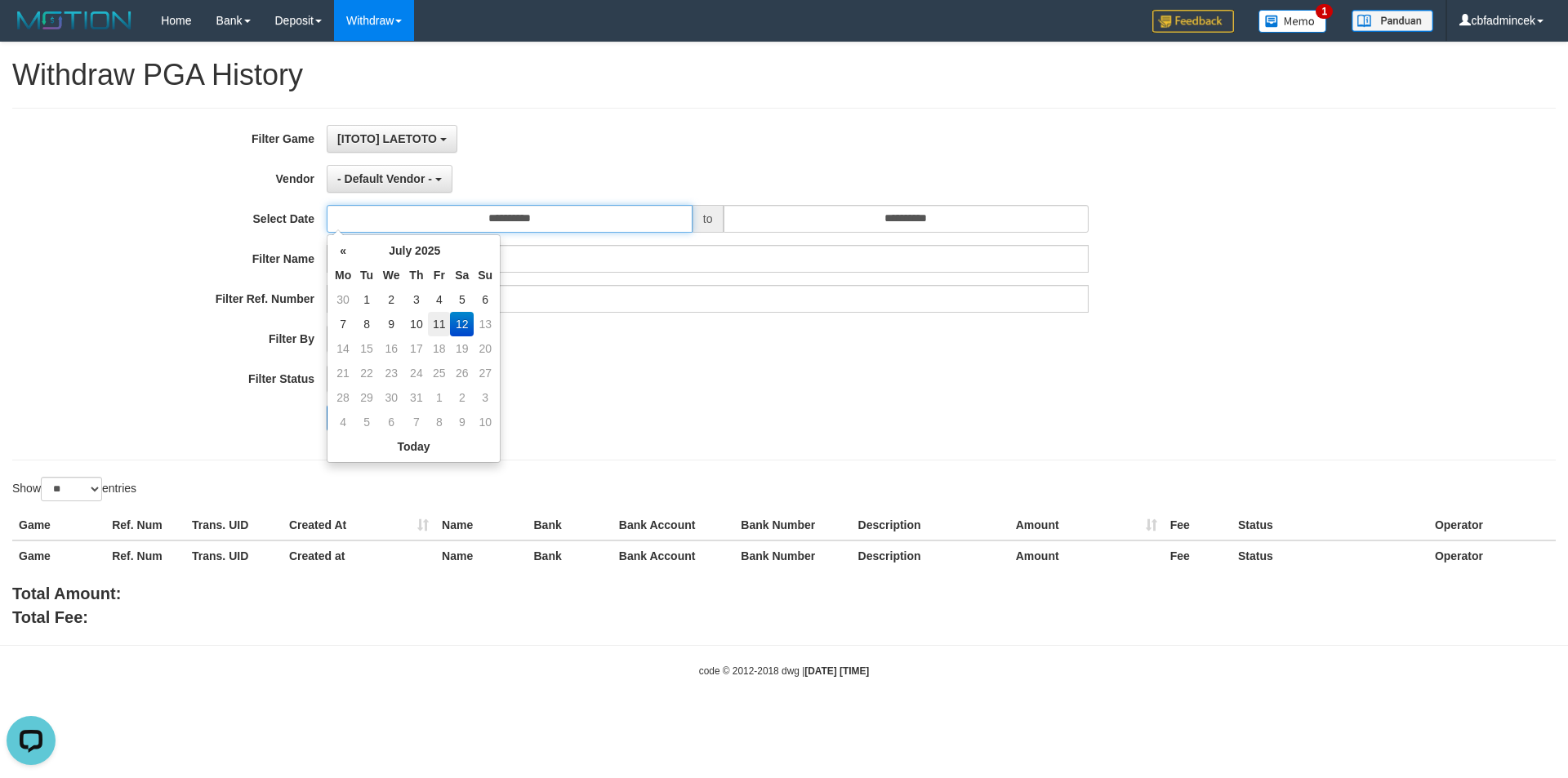 type on "**********" 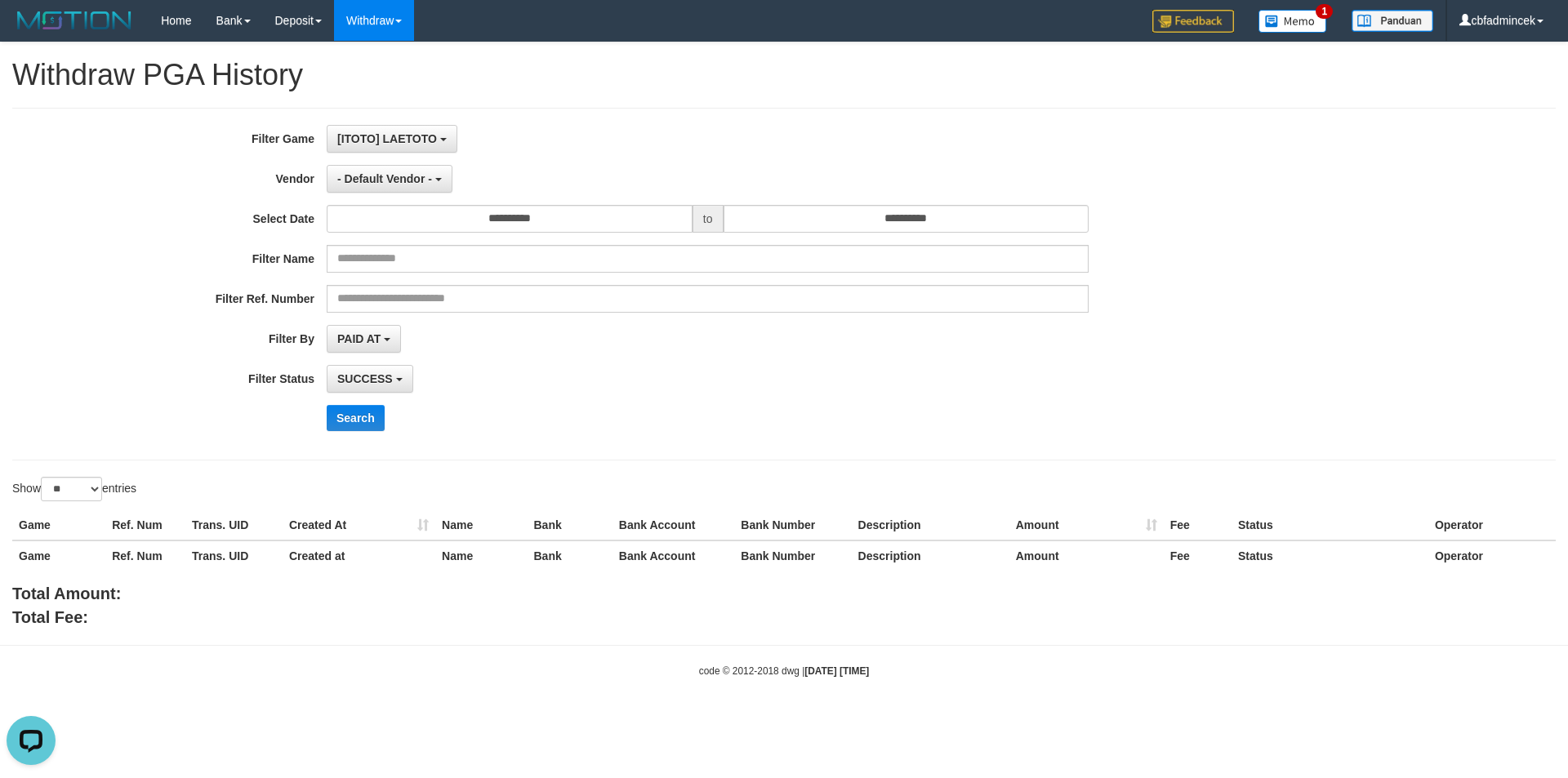 click on "**********" at bounding box center (653, 284) 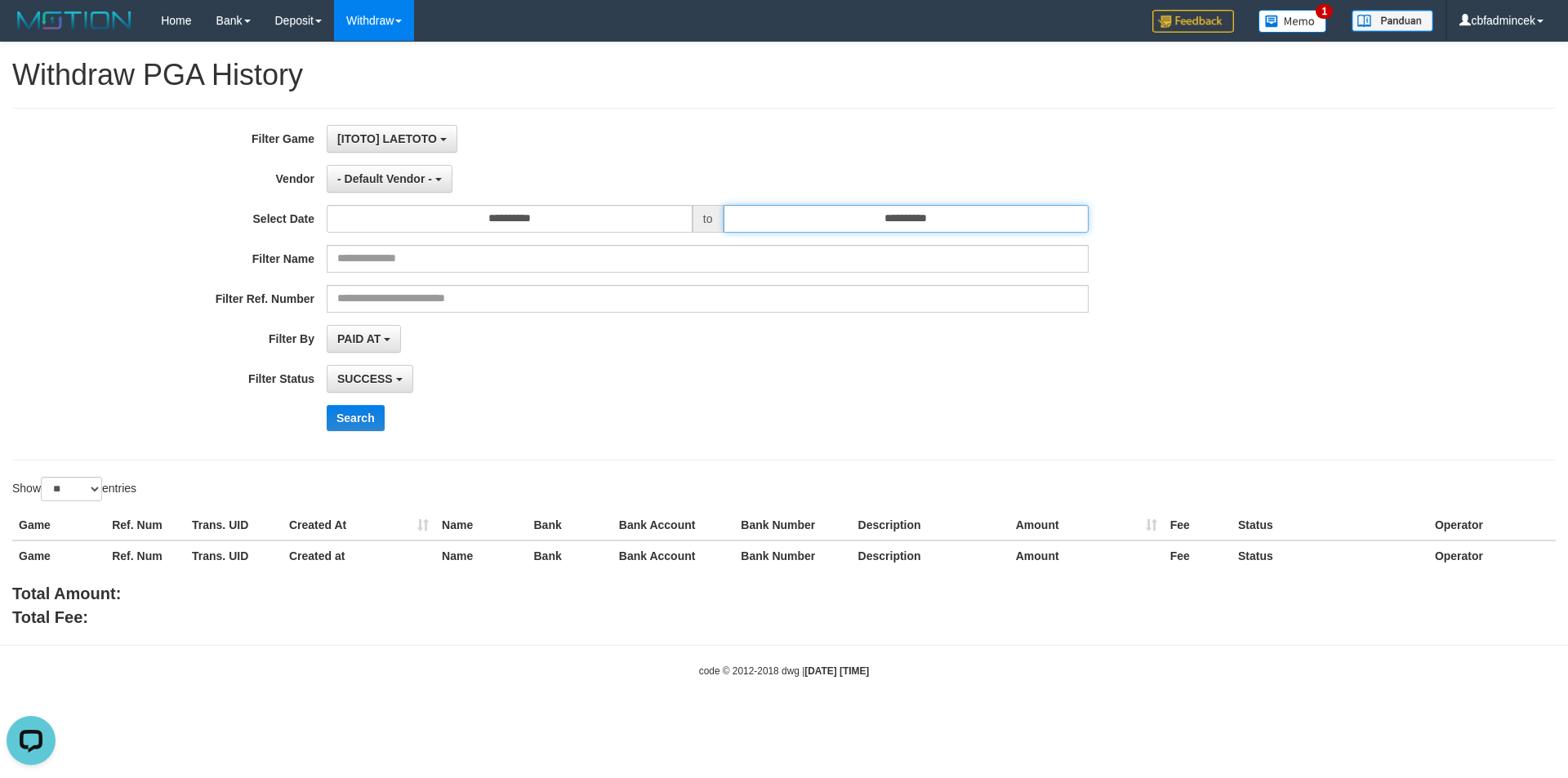 drag, startPoint x: 781, startPoint y: 227, endPoint x: 790, endPoint y: 232, distance: 10.29563 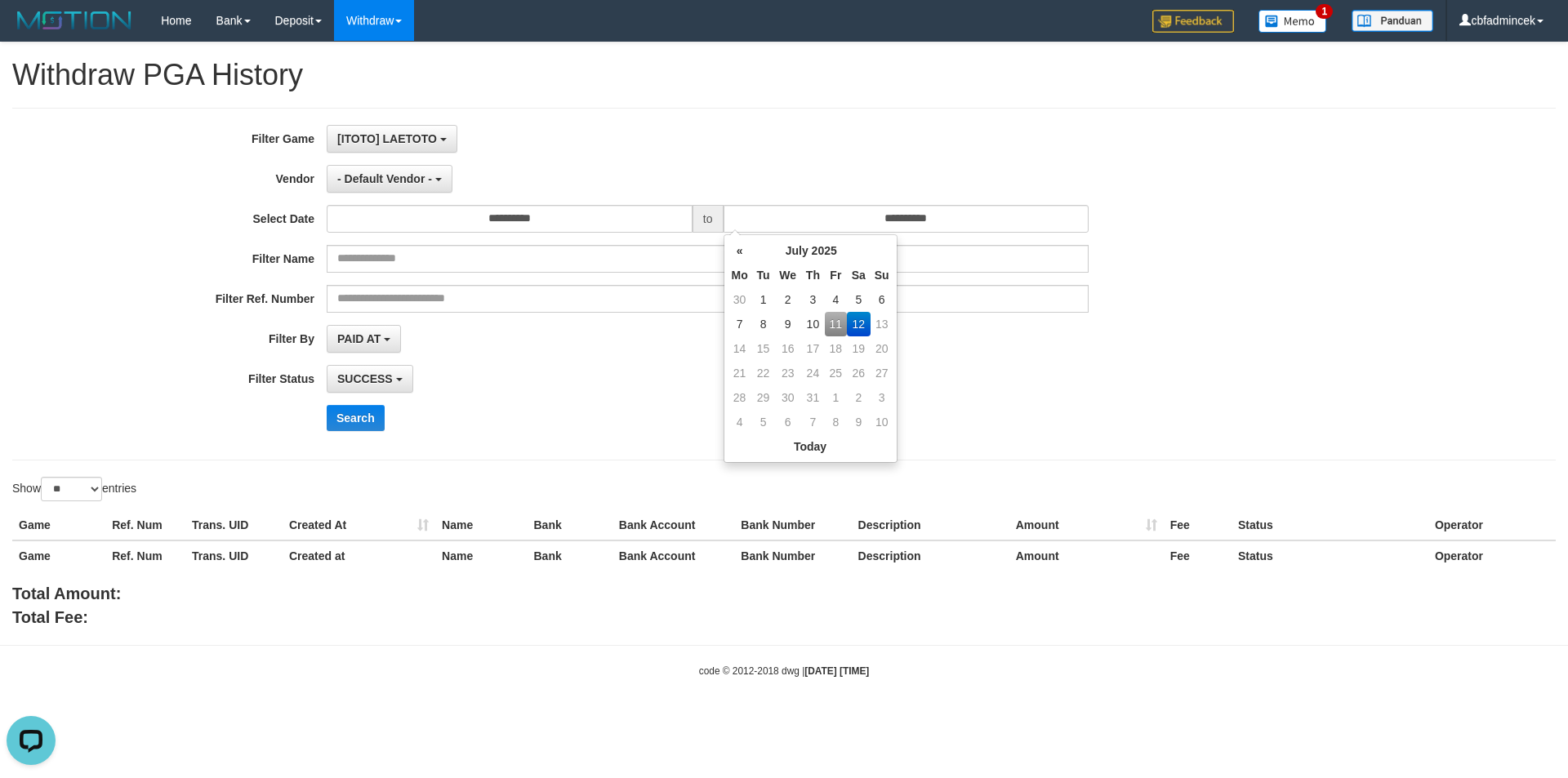 click on "11" at bounding box center (835, 324) 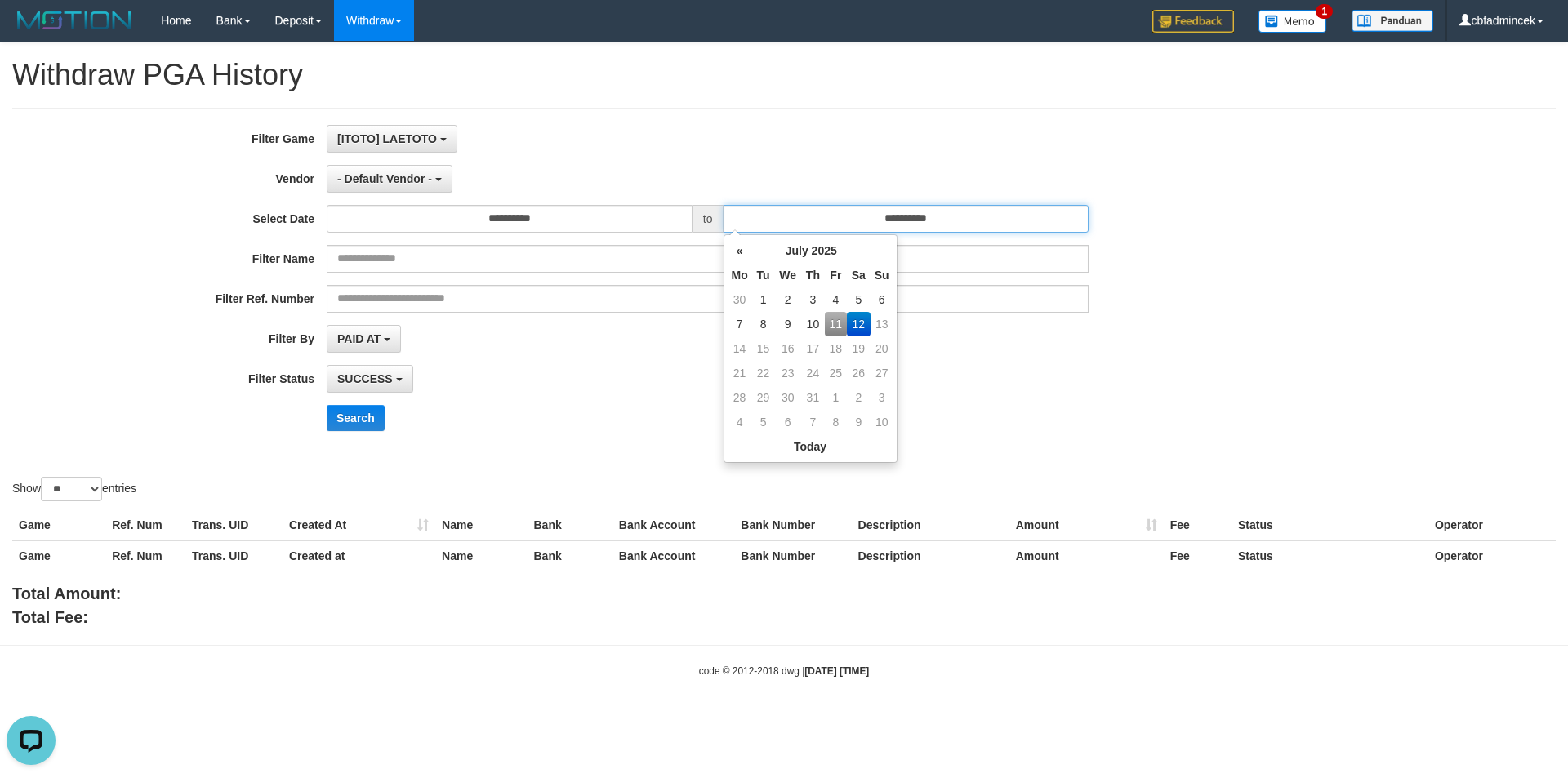 type on "**********" 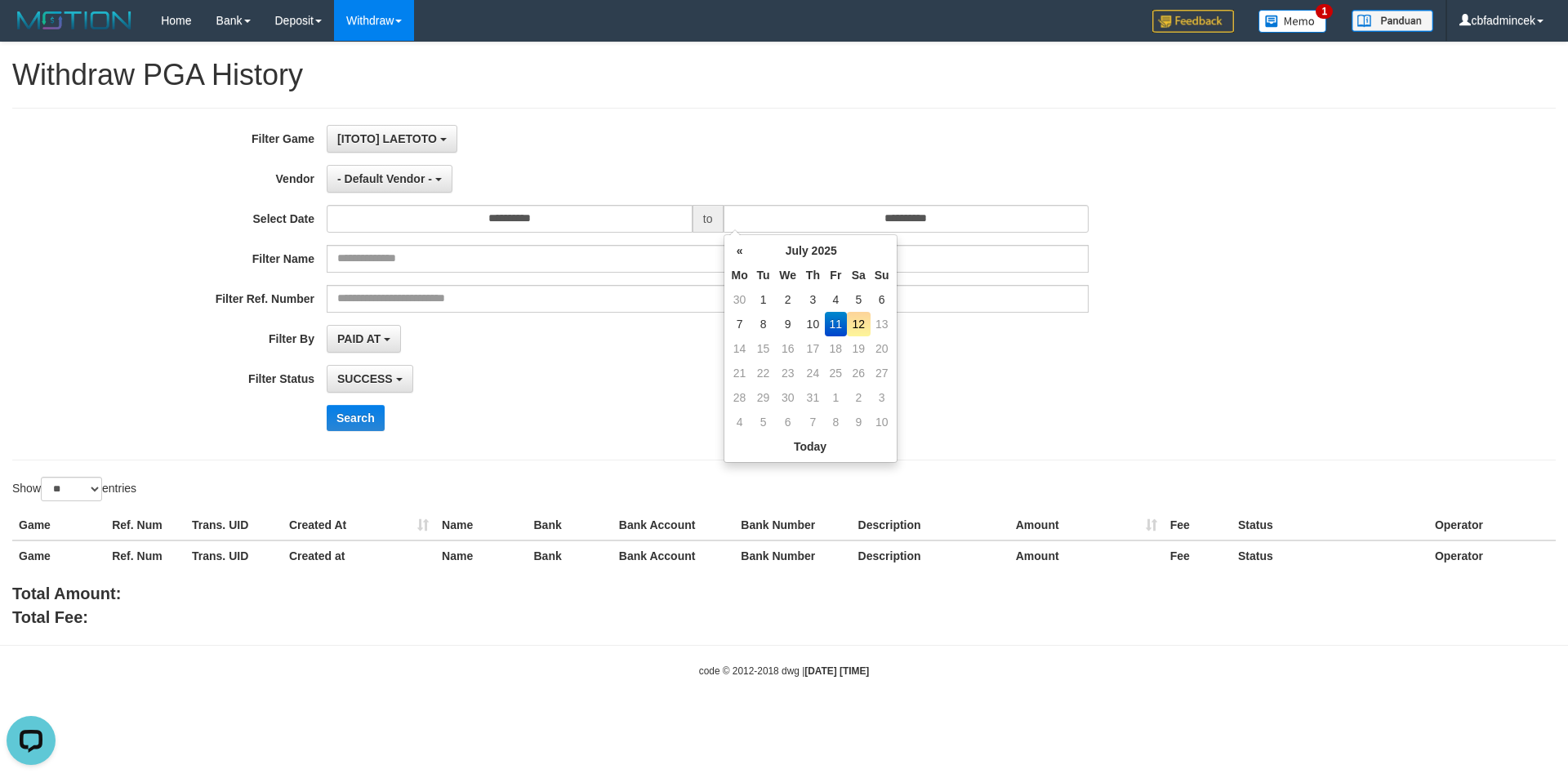 click on "Search" at bounding box center (817, 418) 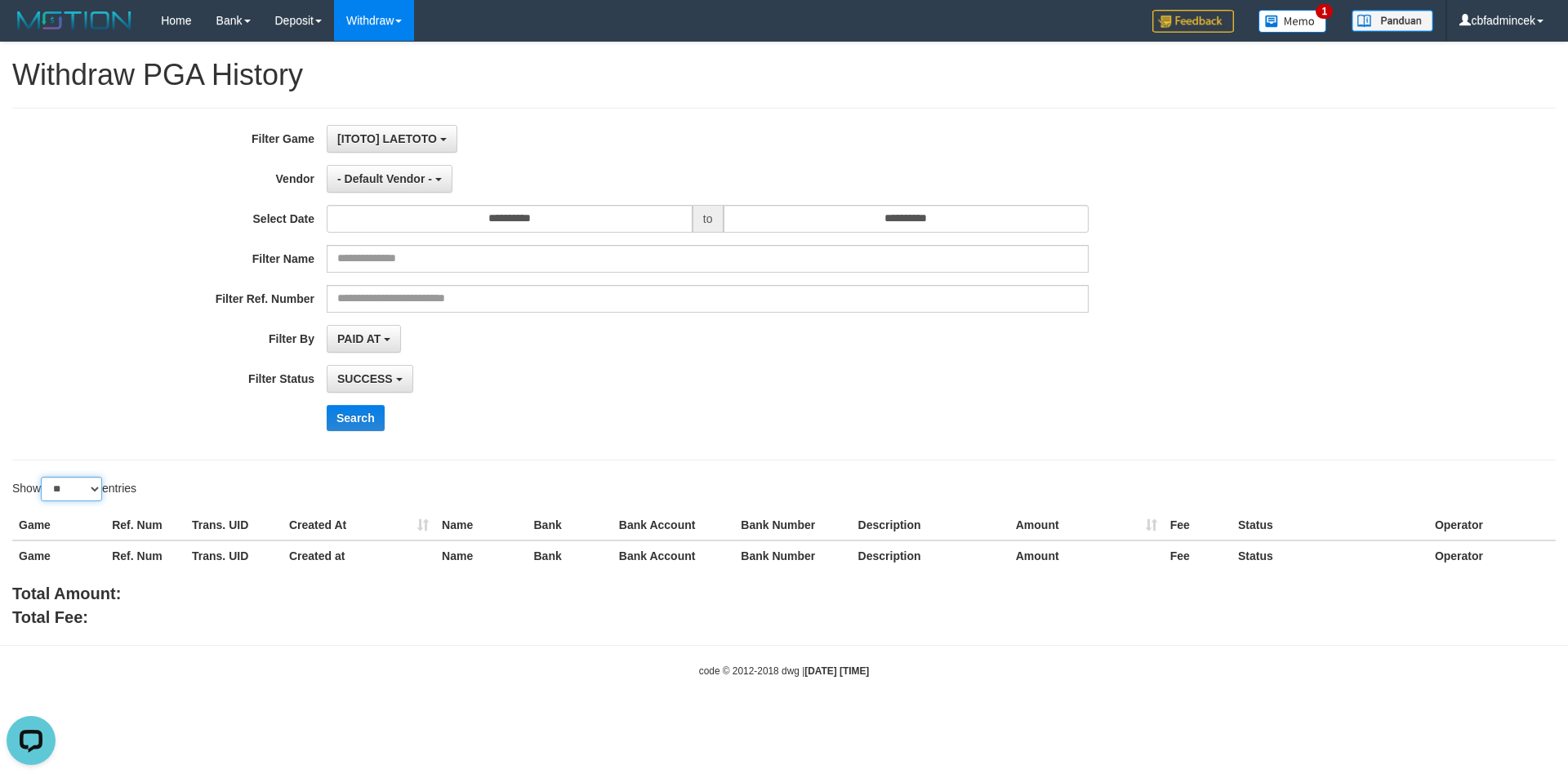 drag, startPoint x: 95, startPoint y: 481, endPoint x: 102, endPoint y: 498, distance: 18.384776 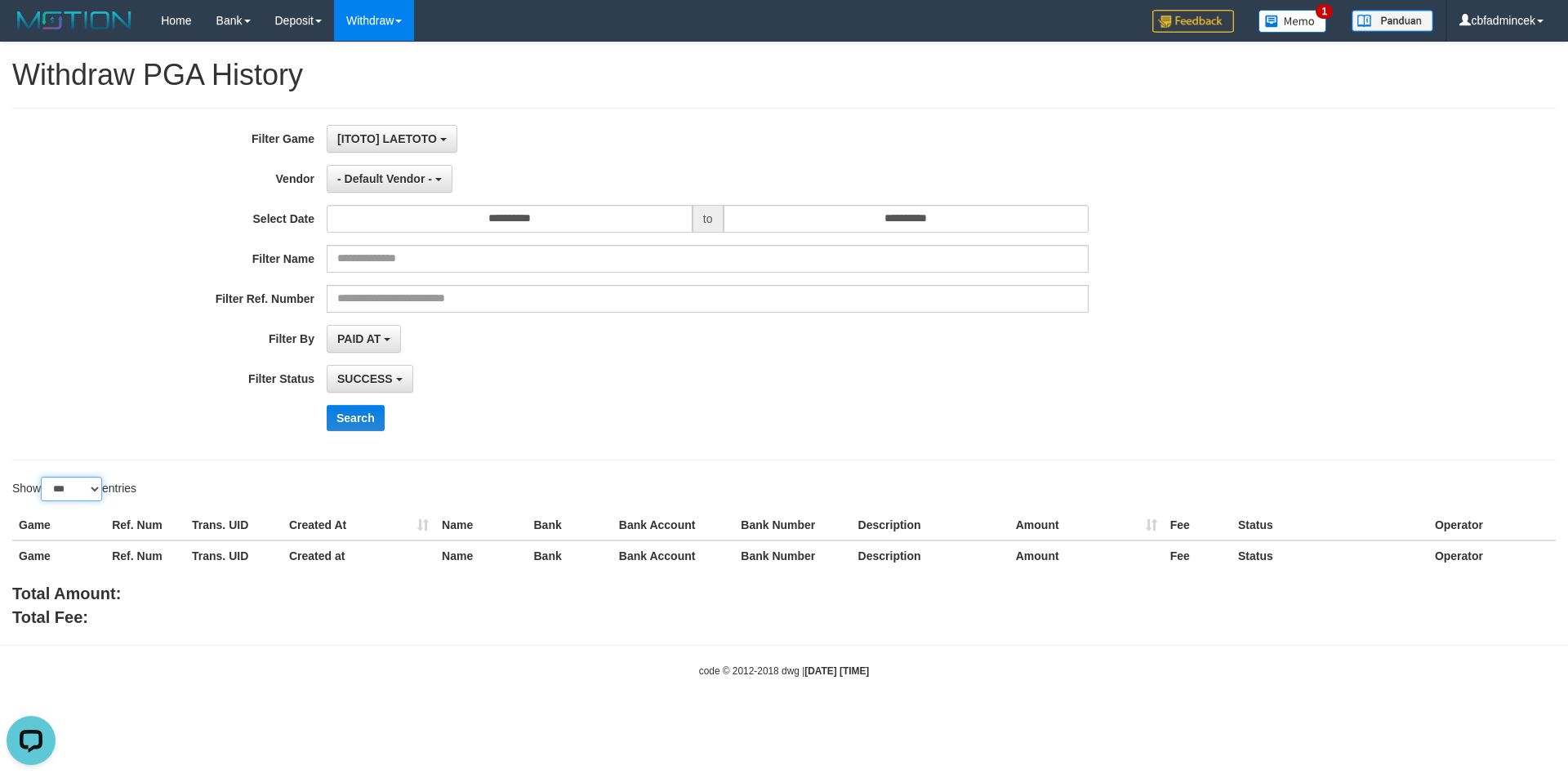 click on "** ** ** ***" at bounding box center [71, 489] 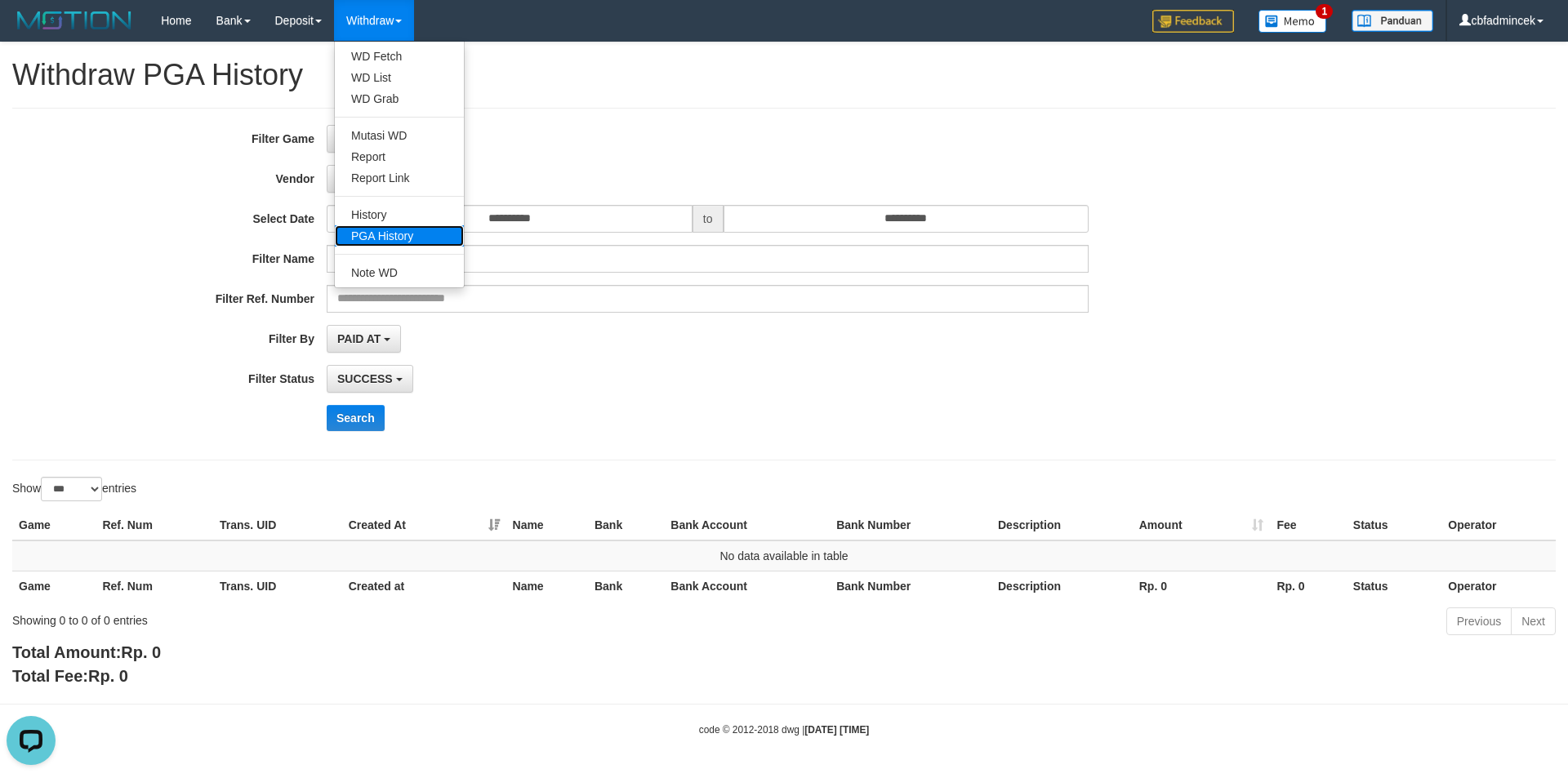 click on "PGA History" at bounding box center [399, 236] 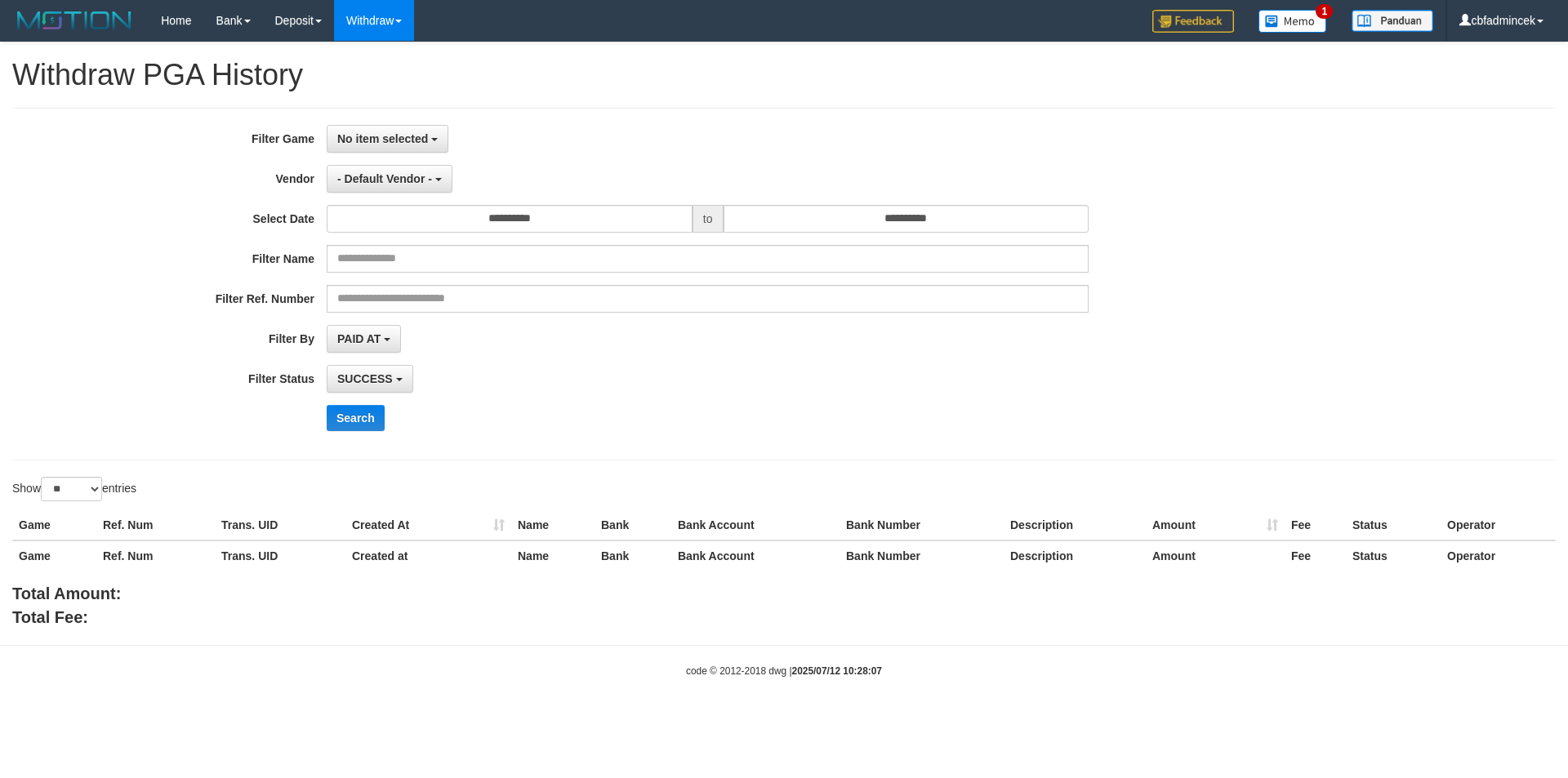 select 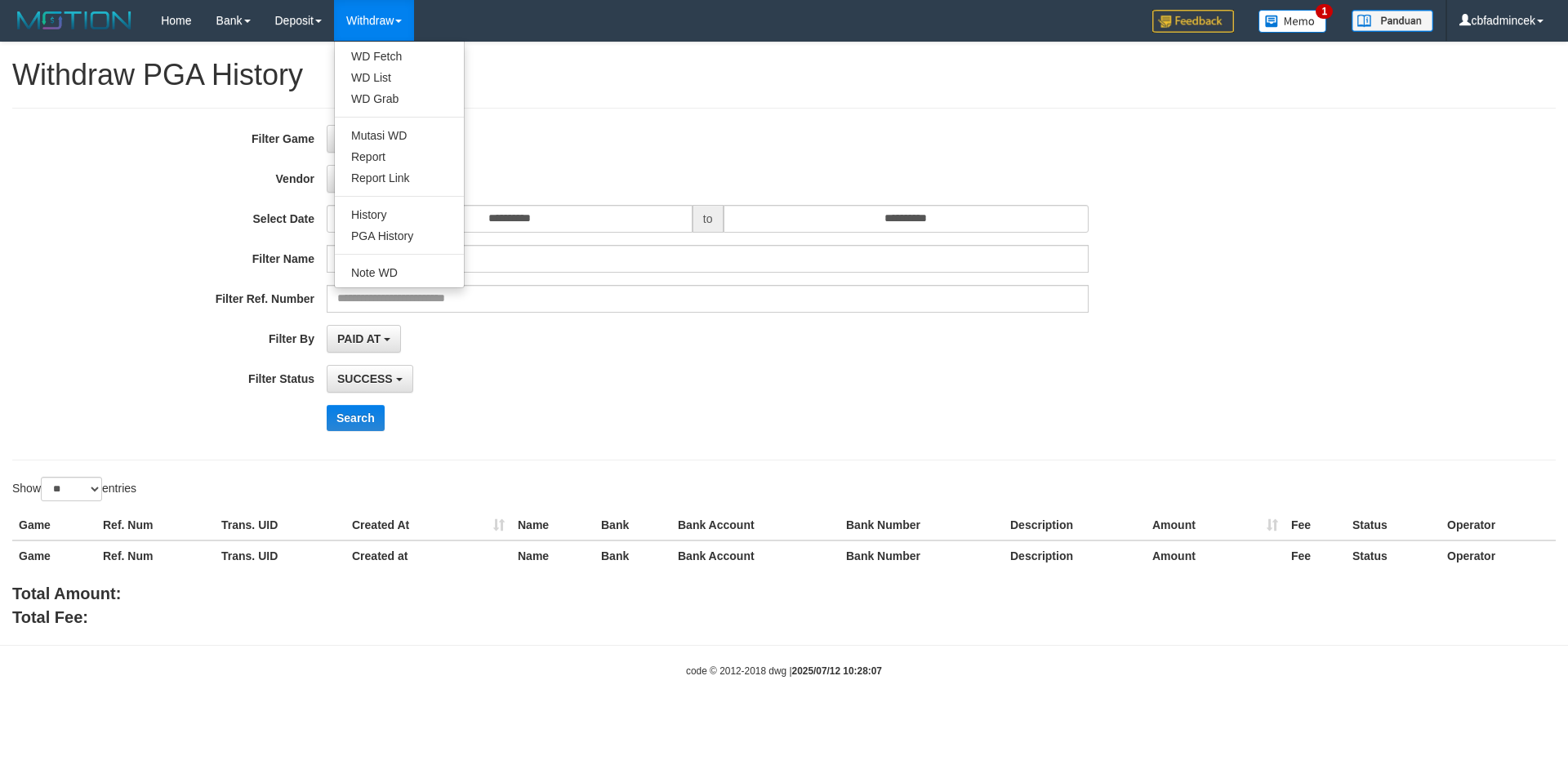 click on "Withdraw" at bounding box center (374, 20) 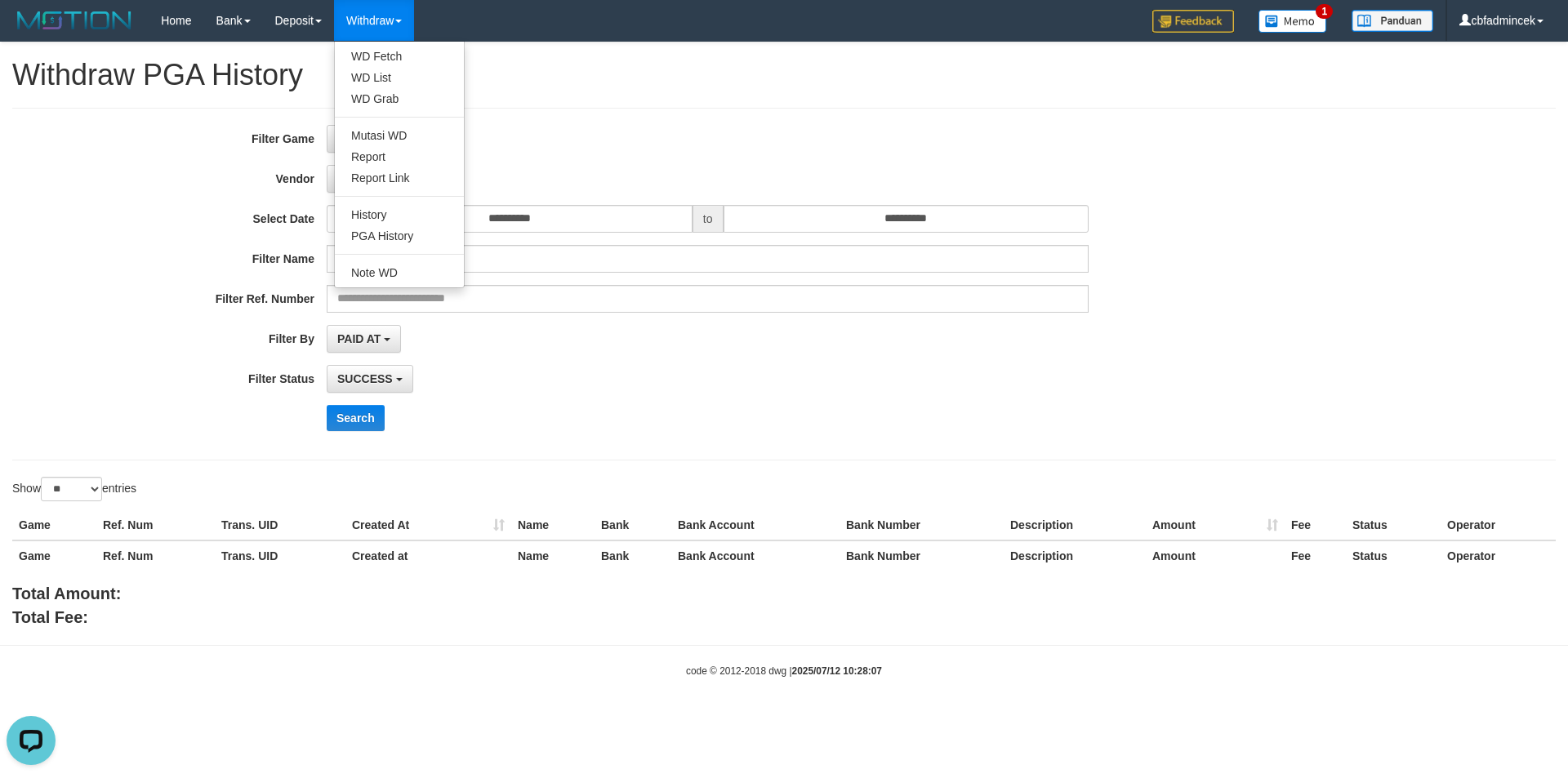 scroll, scrollTop: 0, scrollLeft: 0, axis: both 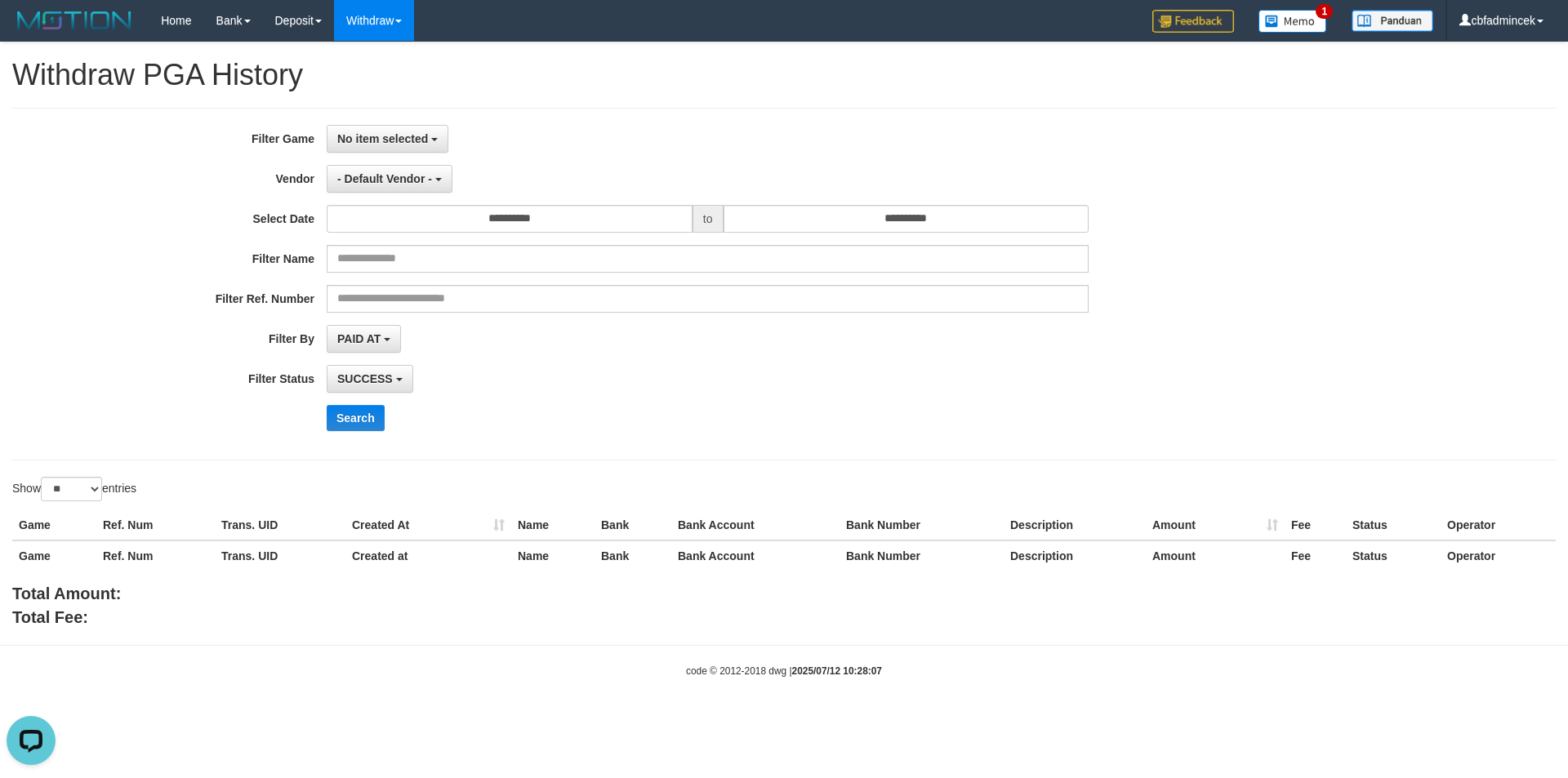 click on "Withdraw PGA History" at bounding box center [784, 75] 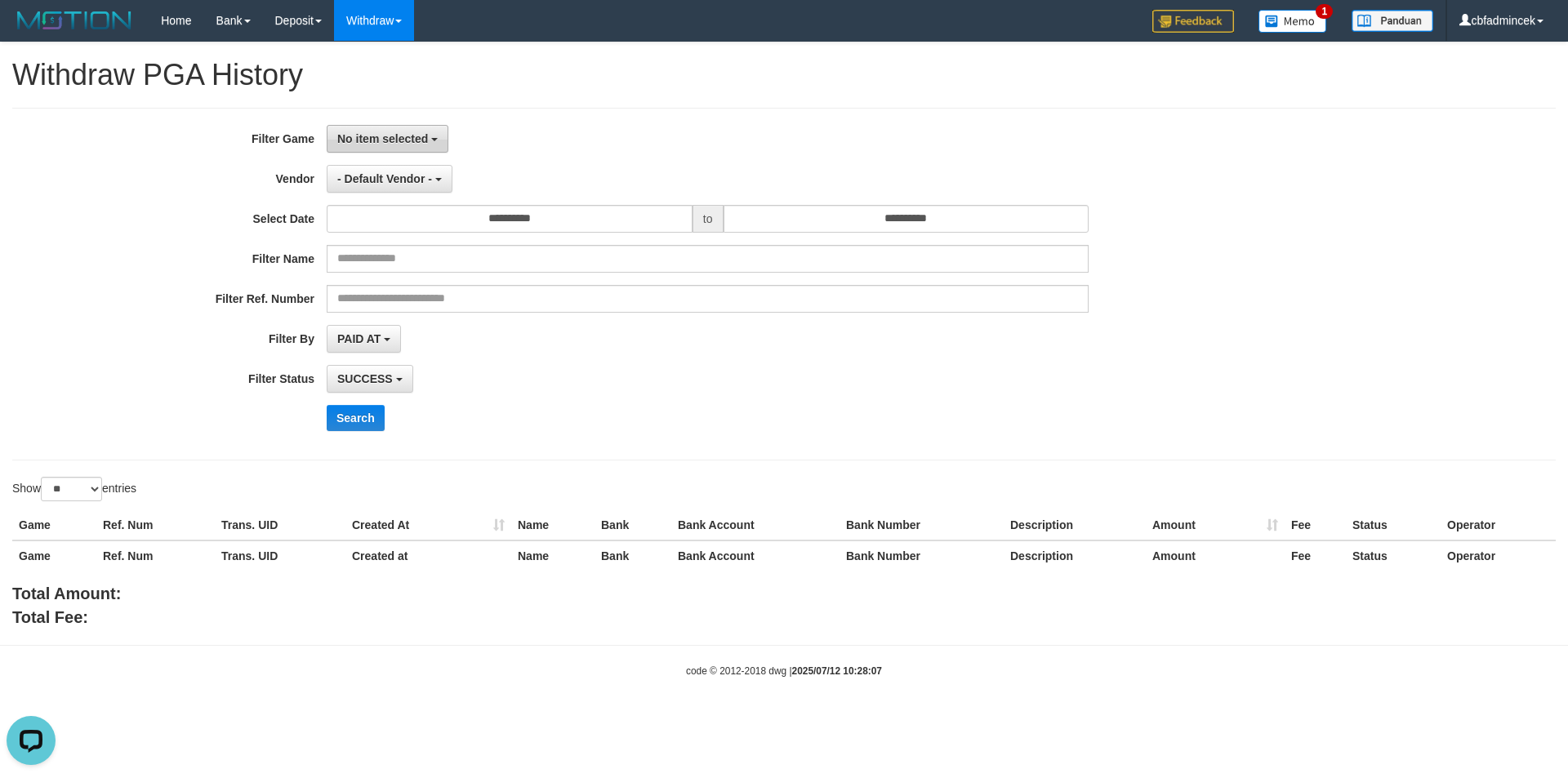 click on "No item selected" at bounding box center (387, 139) 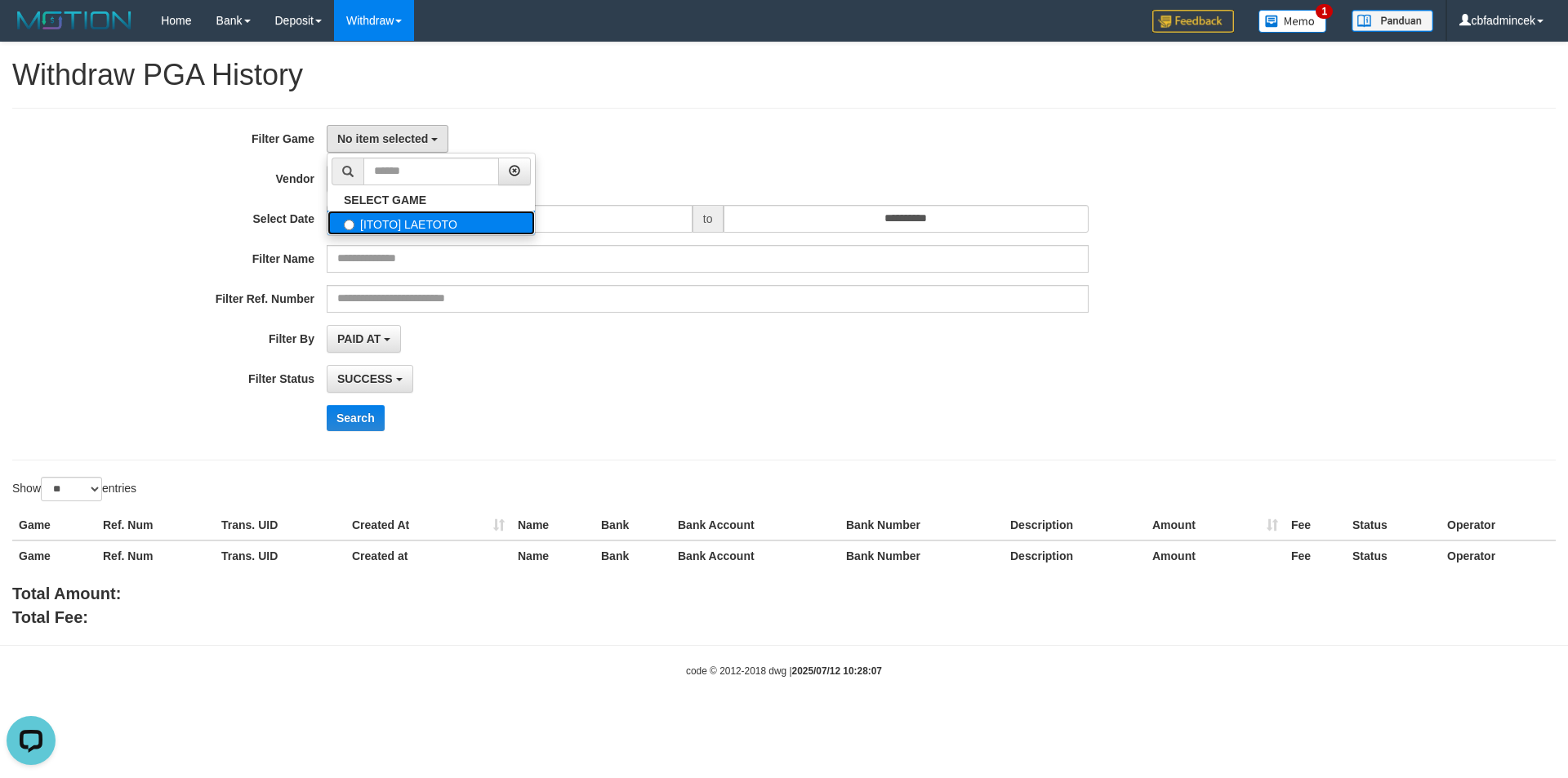 click on "[ITOTO] LAETOTO" at bounding box center [431, 223] 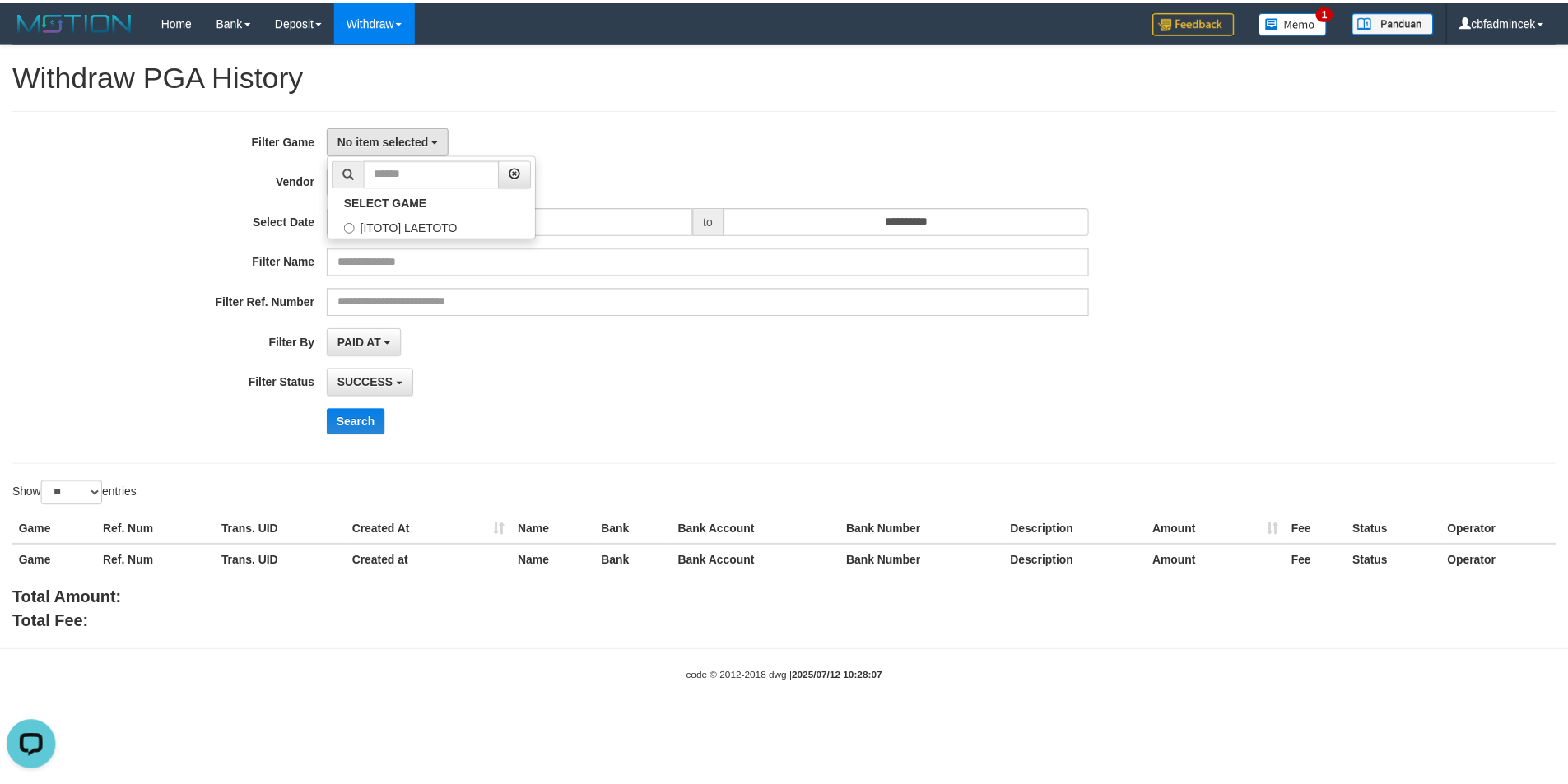 scroll, scrollTop: 15, scrollLeft: 0, axis: vertical 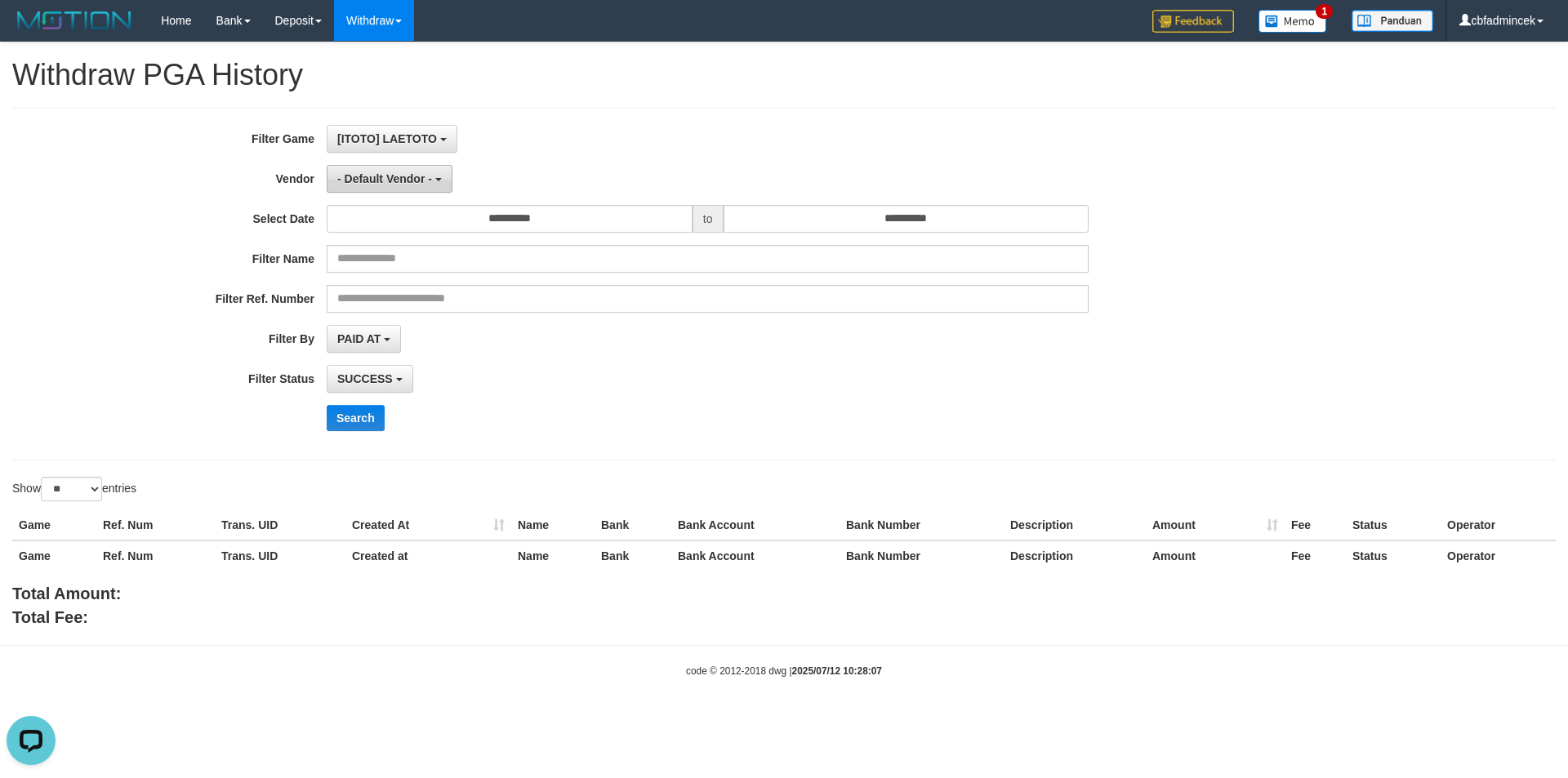 click on "- Default Vendor -" at bounding box center [390, 179] 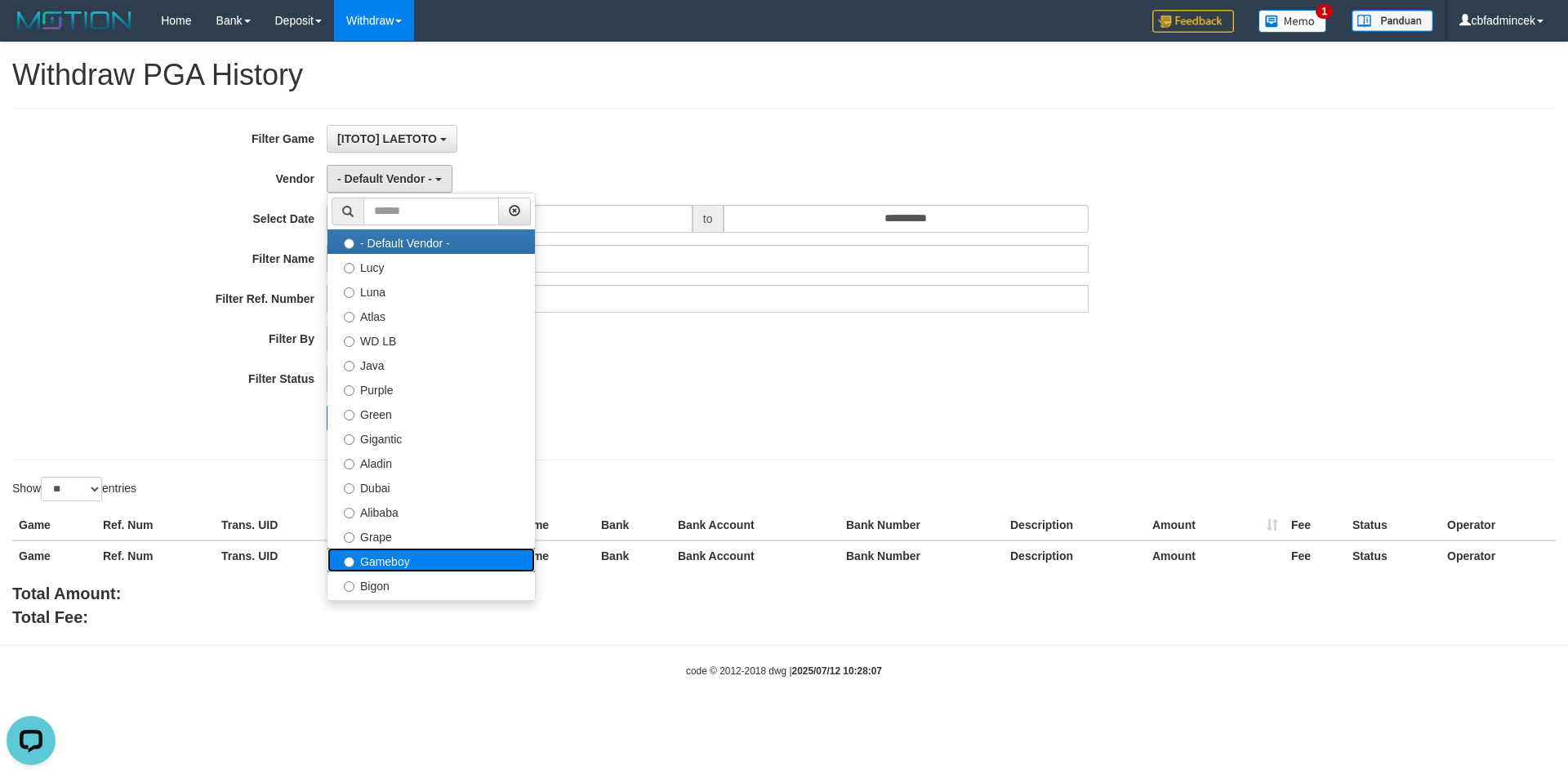 click on "Gameboy" at bounding box center [431, 560] 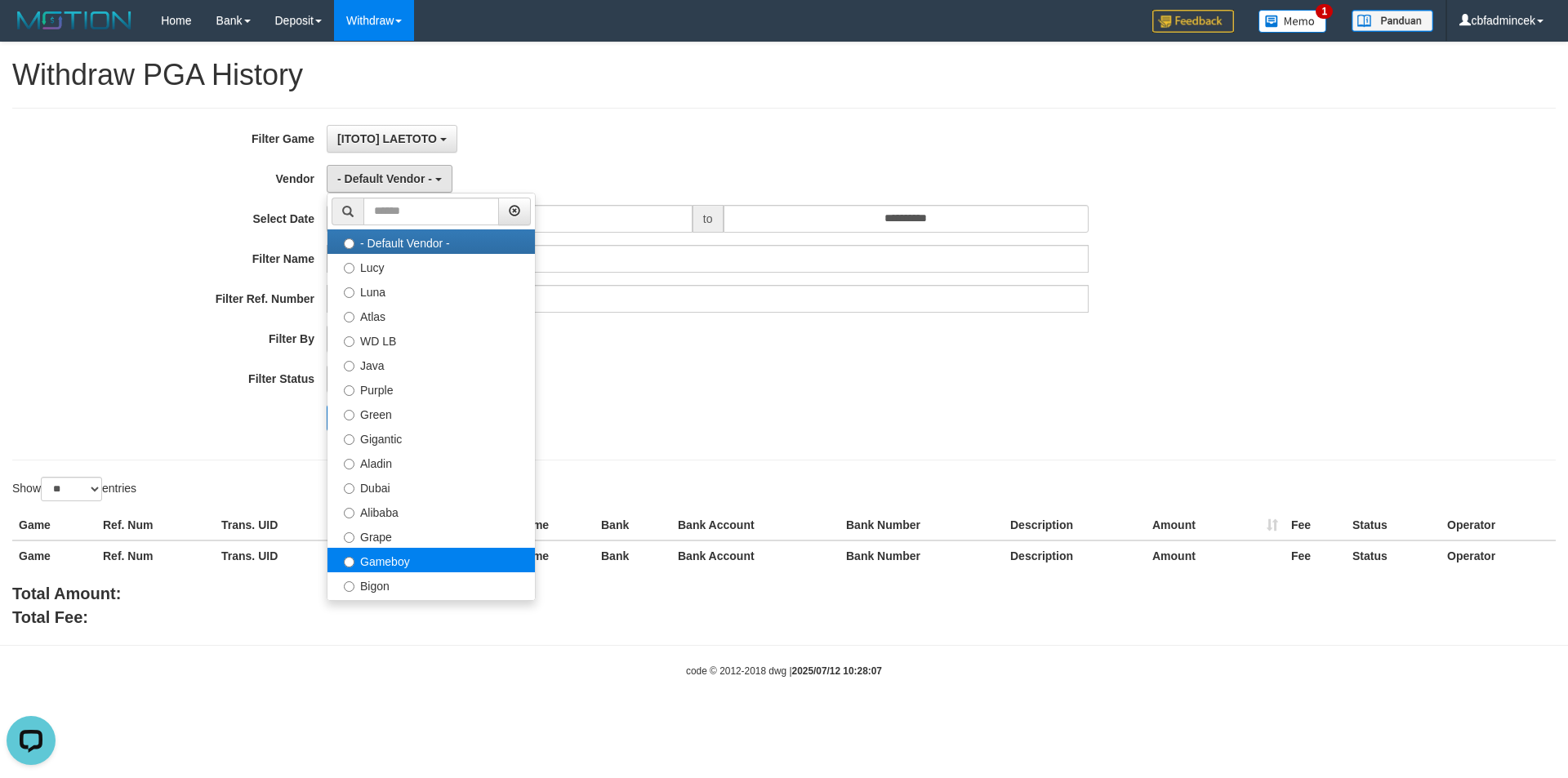 select on "**********" 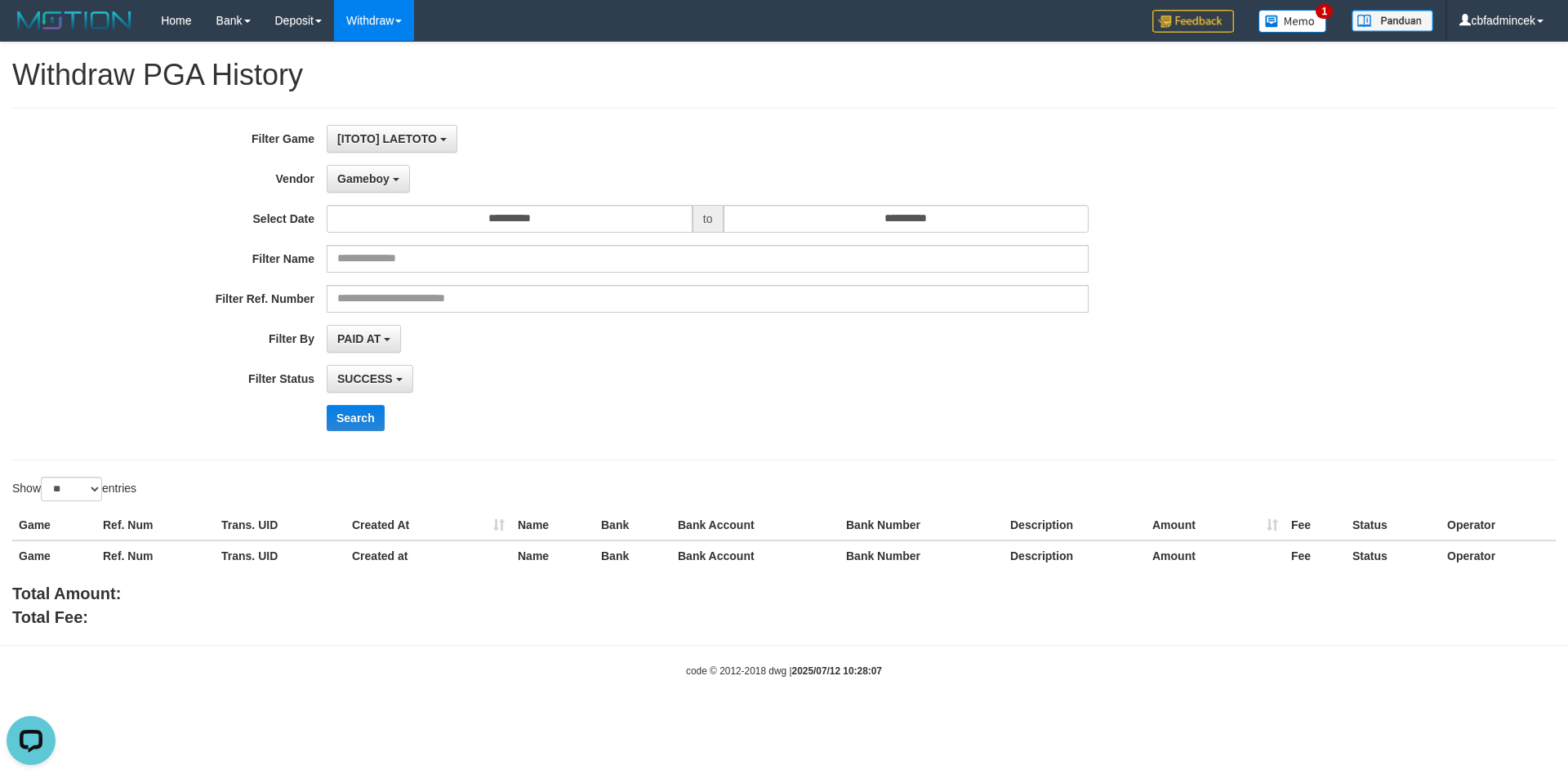 click on "**********" at bounding box center [653, 284] 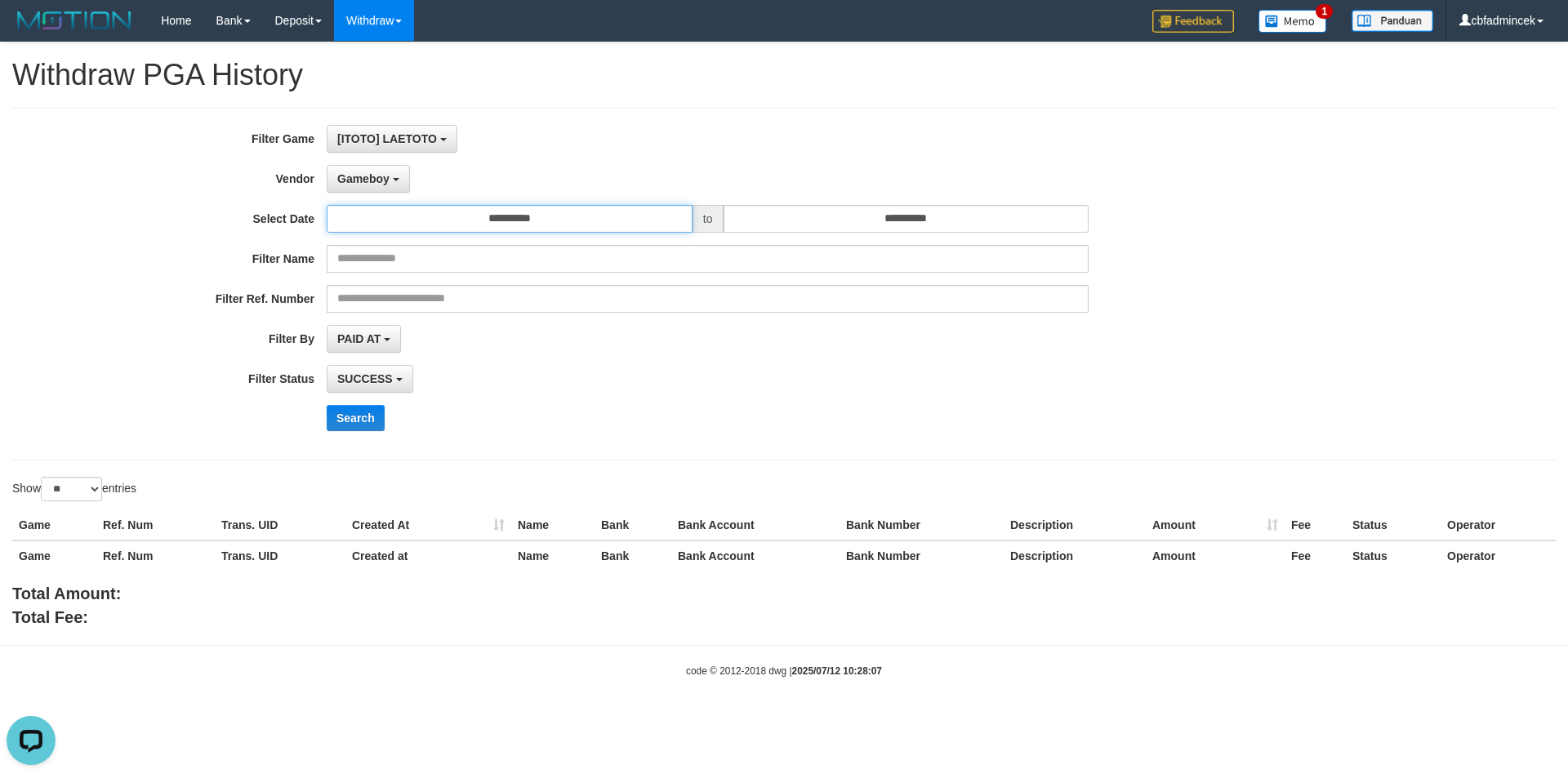 click on "**********" at bounding box center (510, 219) 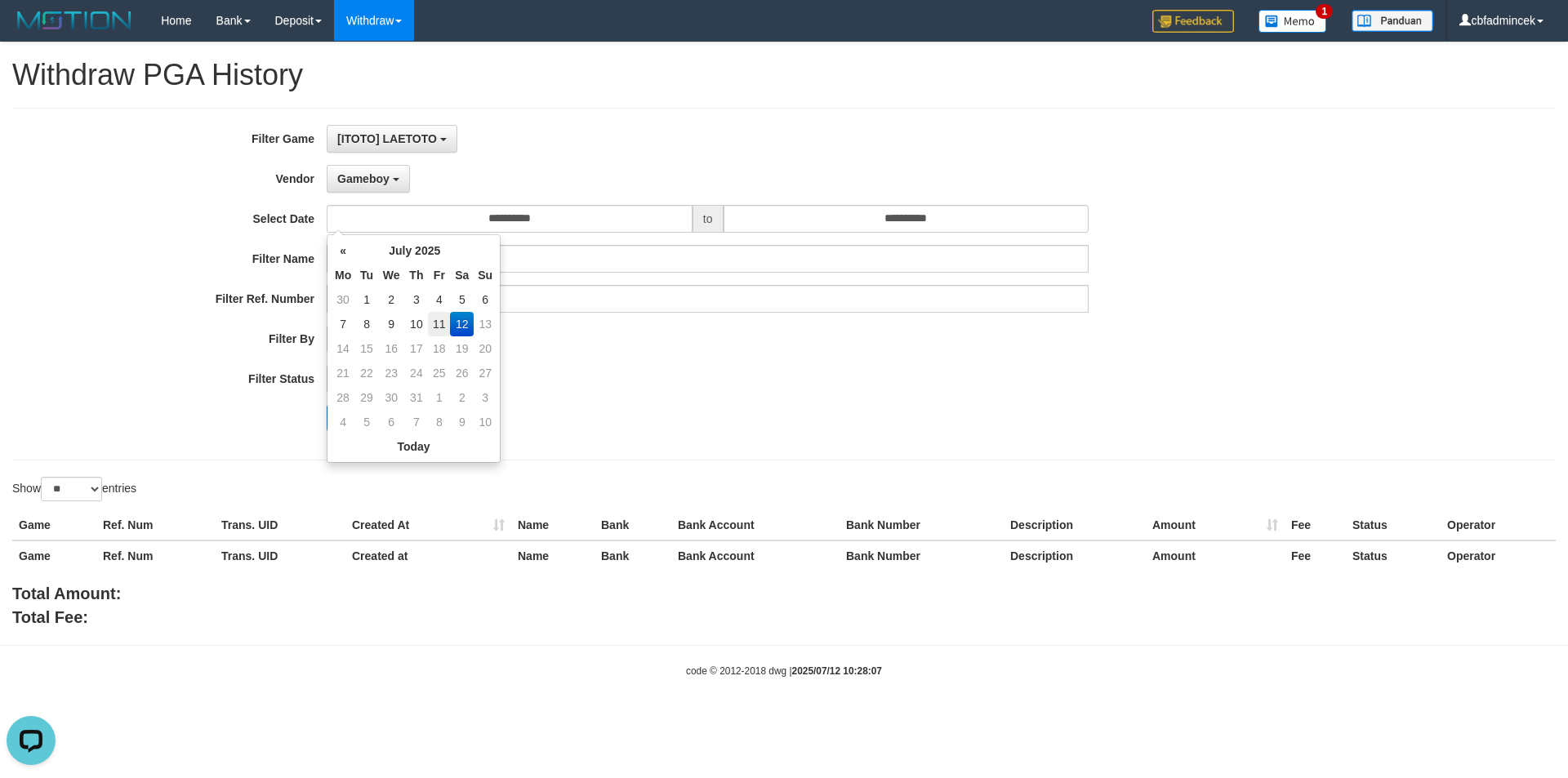 click on "11" at bounding box center [439, 324] 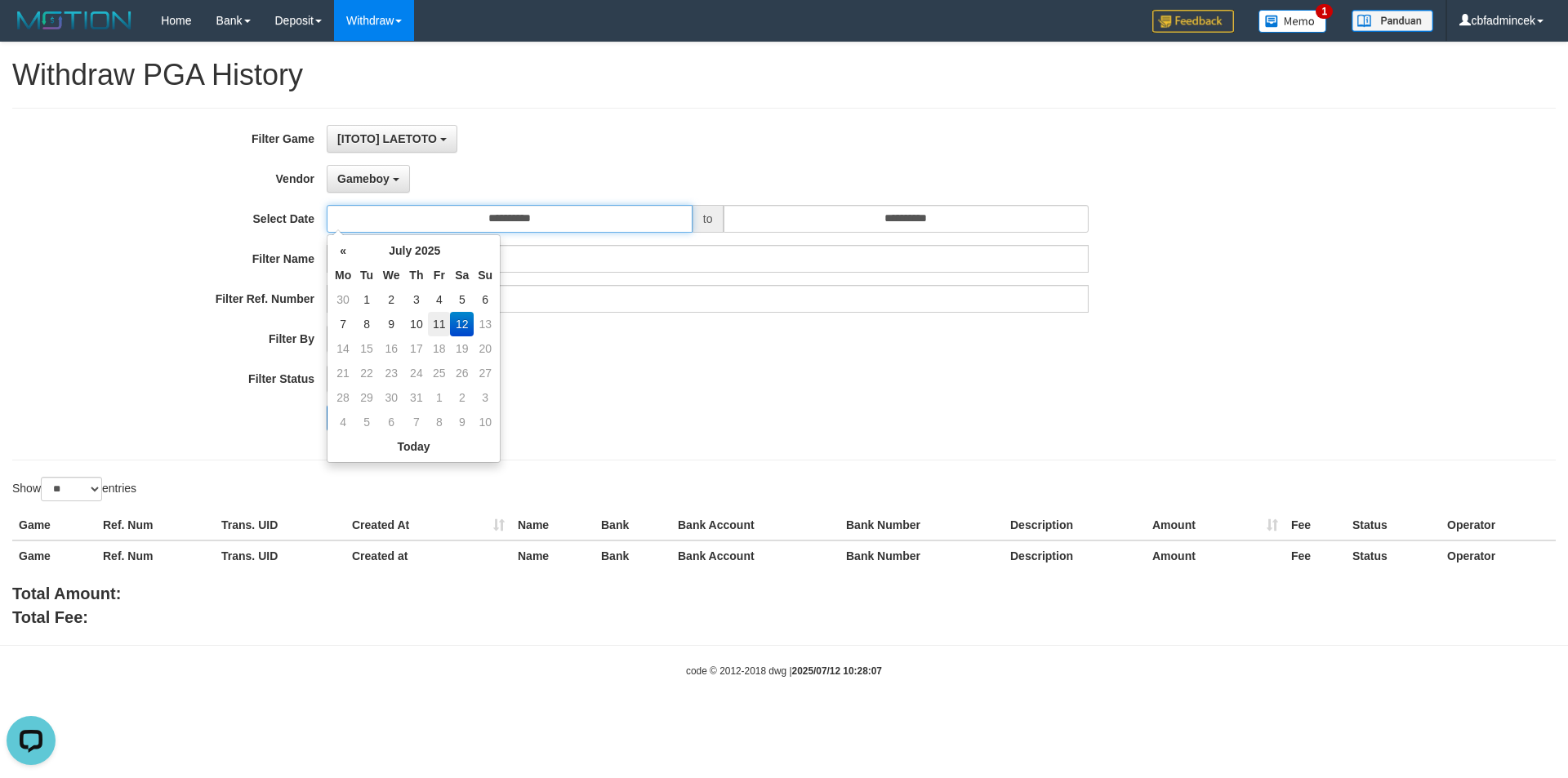 type on "**********" 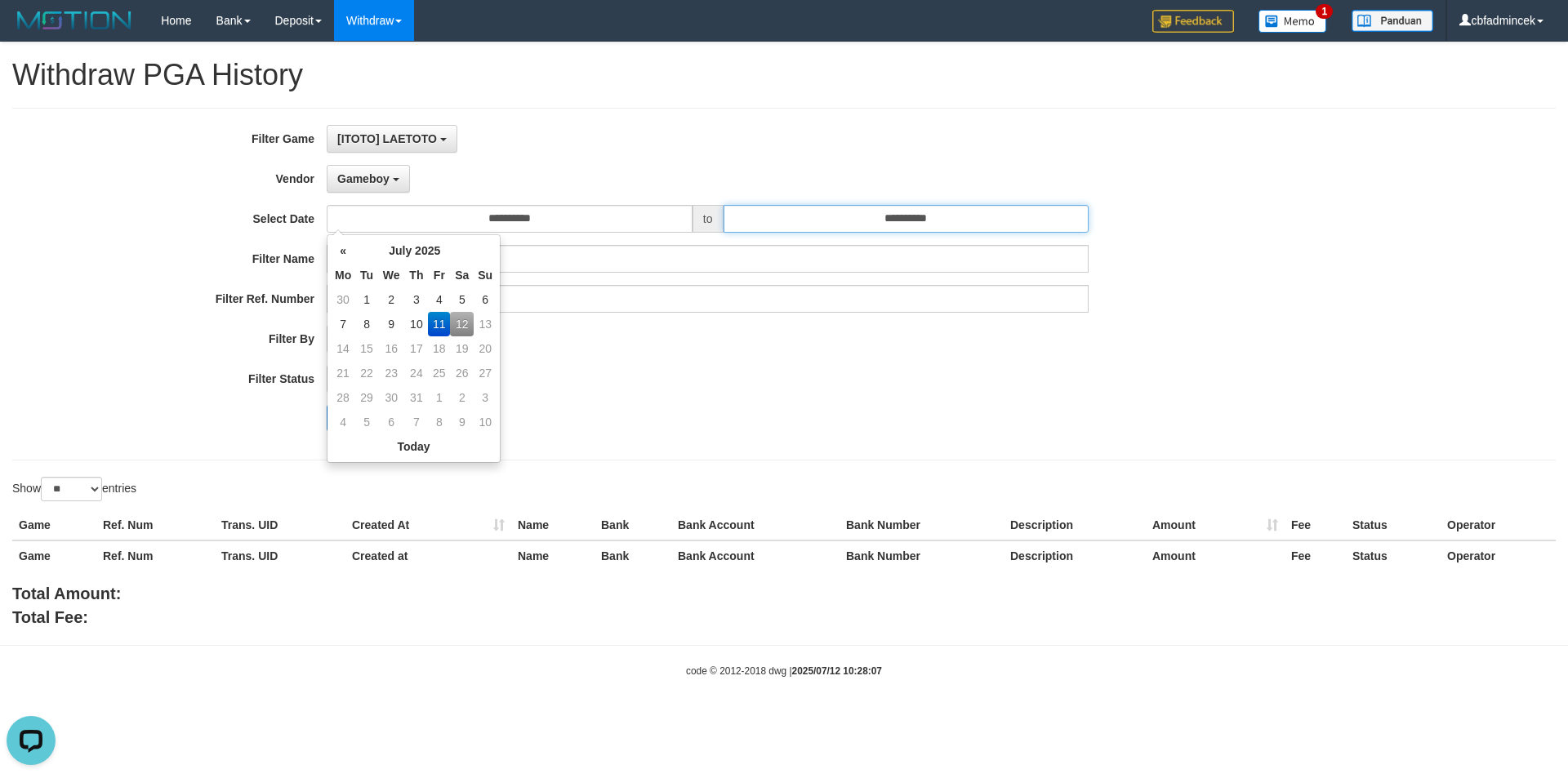 click on "**********" at bounding box center [906, 219] 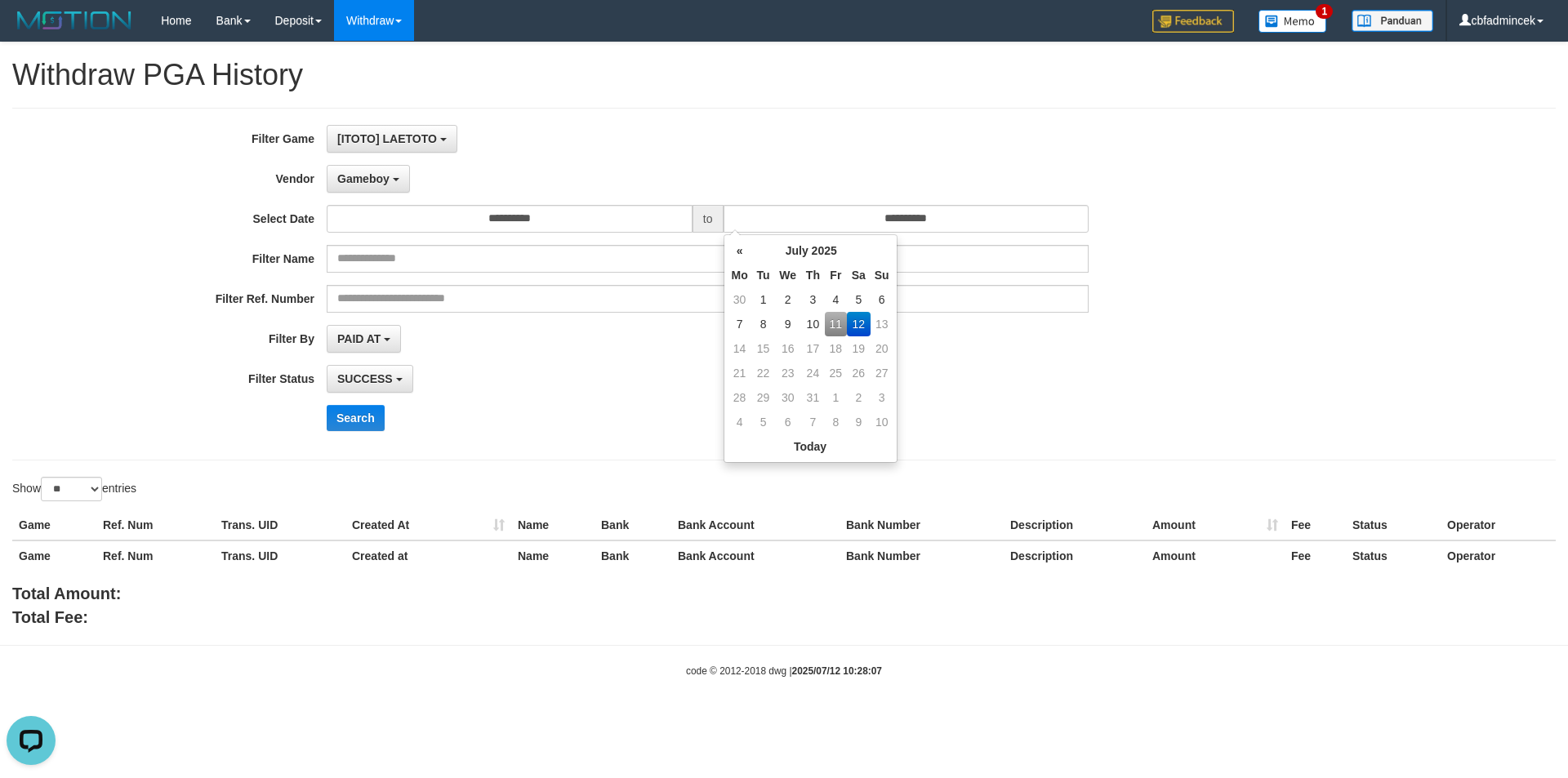 click on "11" at bounding box center [835, 324] 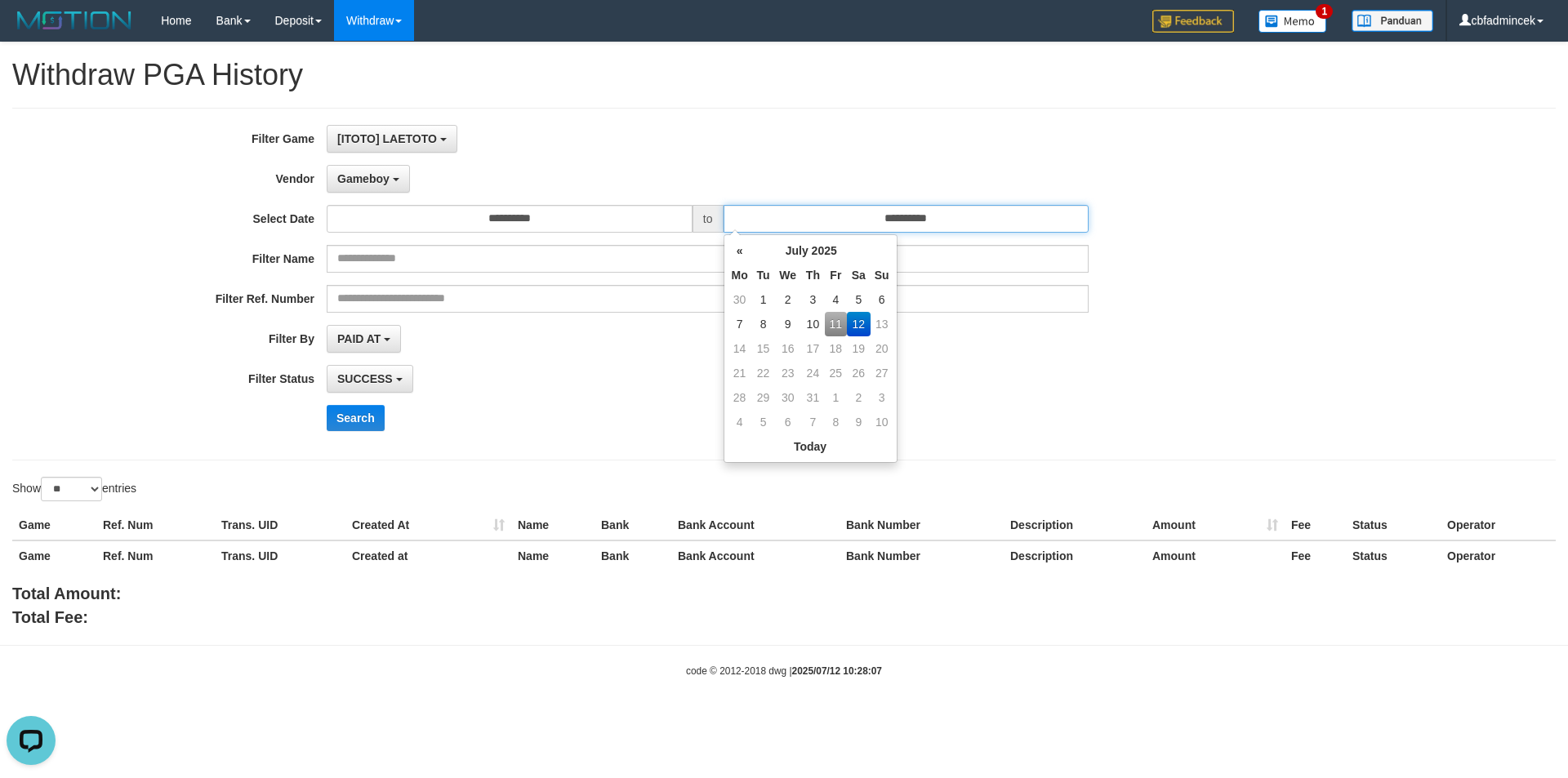 type on "**********" 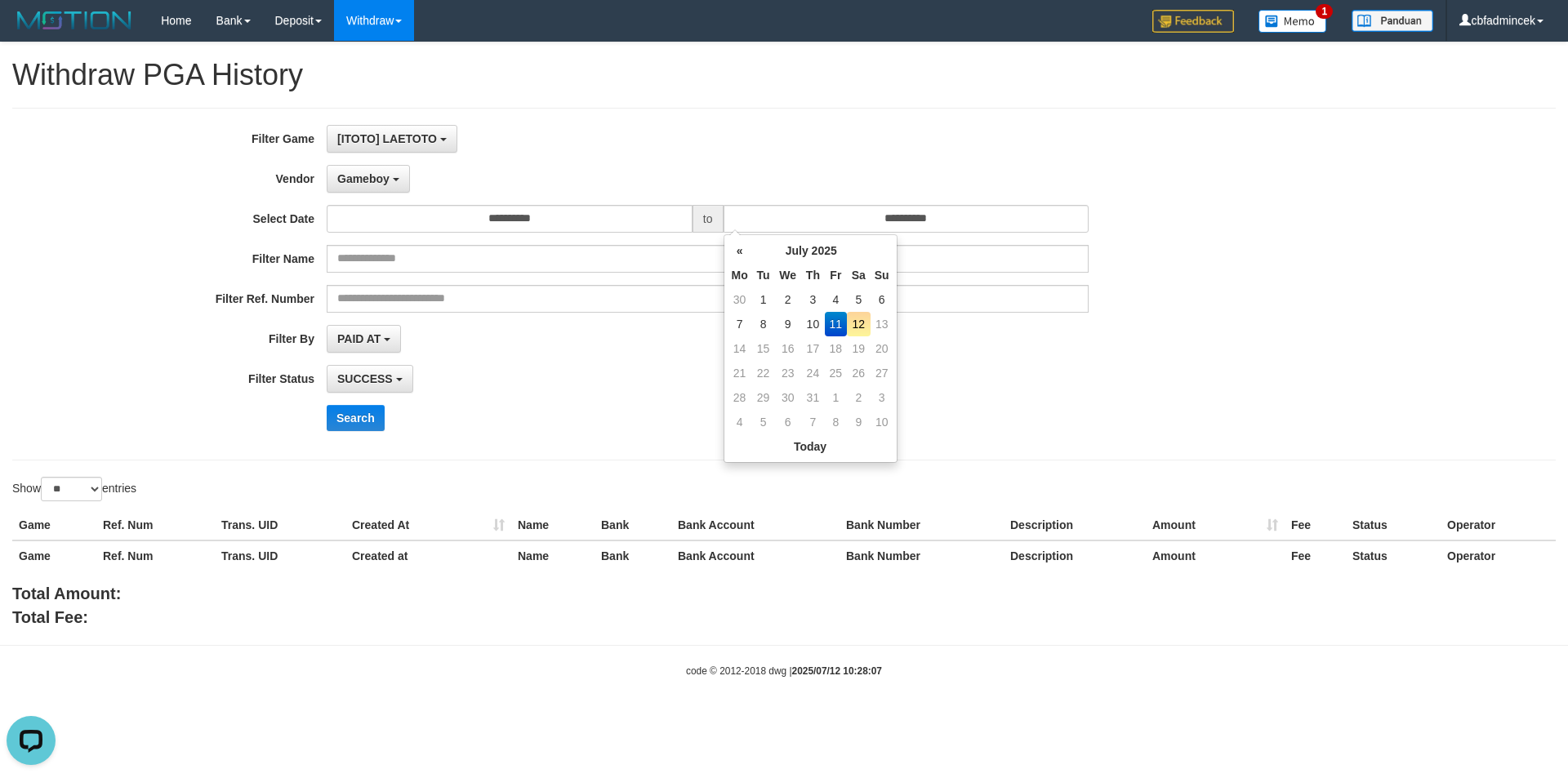 drag, startPoint x: 626, startPoint y: 371, endPoint x: 564, endPoint y: 397, distance: 67.23095 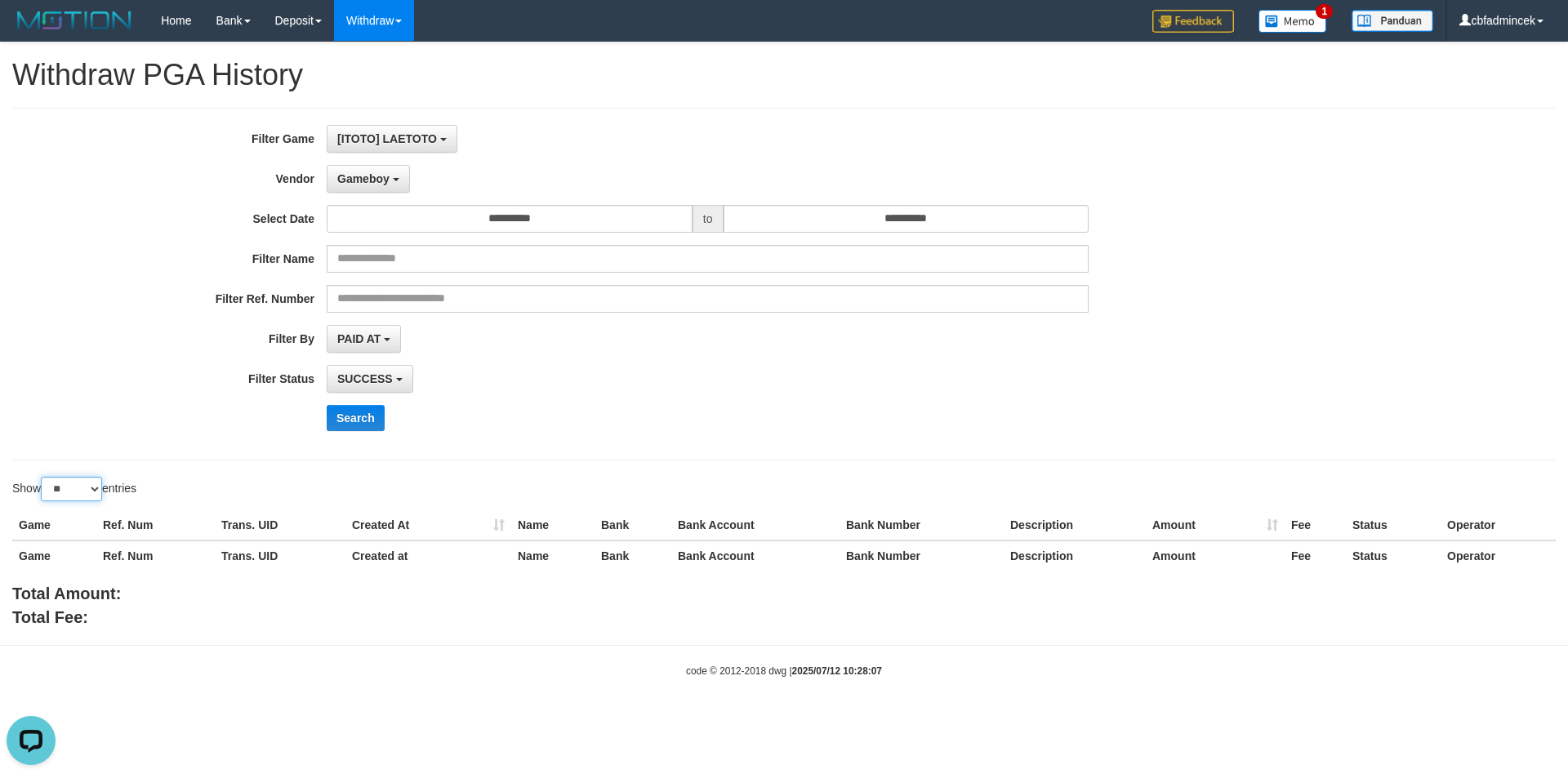 drag, startPoint x: 99, startPoint y: 483, endPoint x: 103, endPoint y: 500, distance: 17.464249 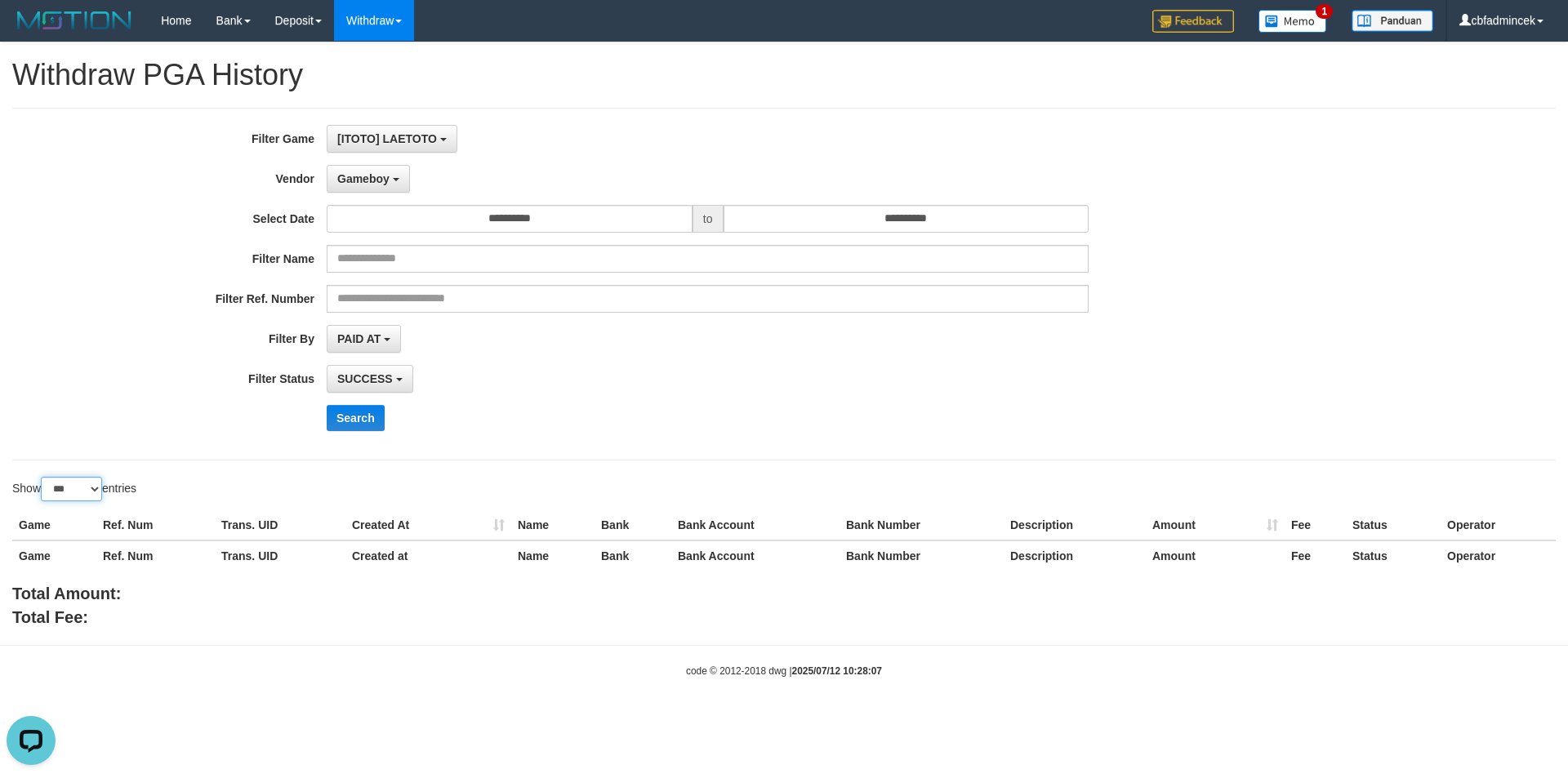 click on "** ** ** ***" at bounding box center [71, 489] 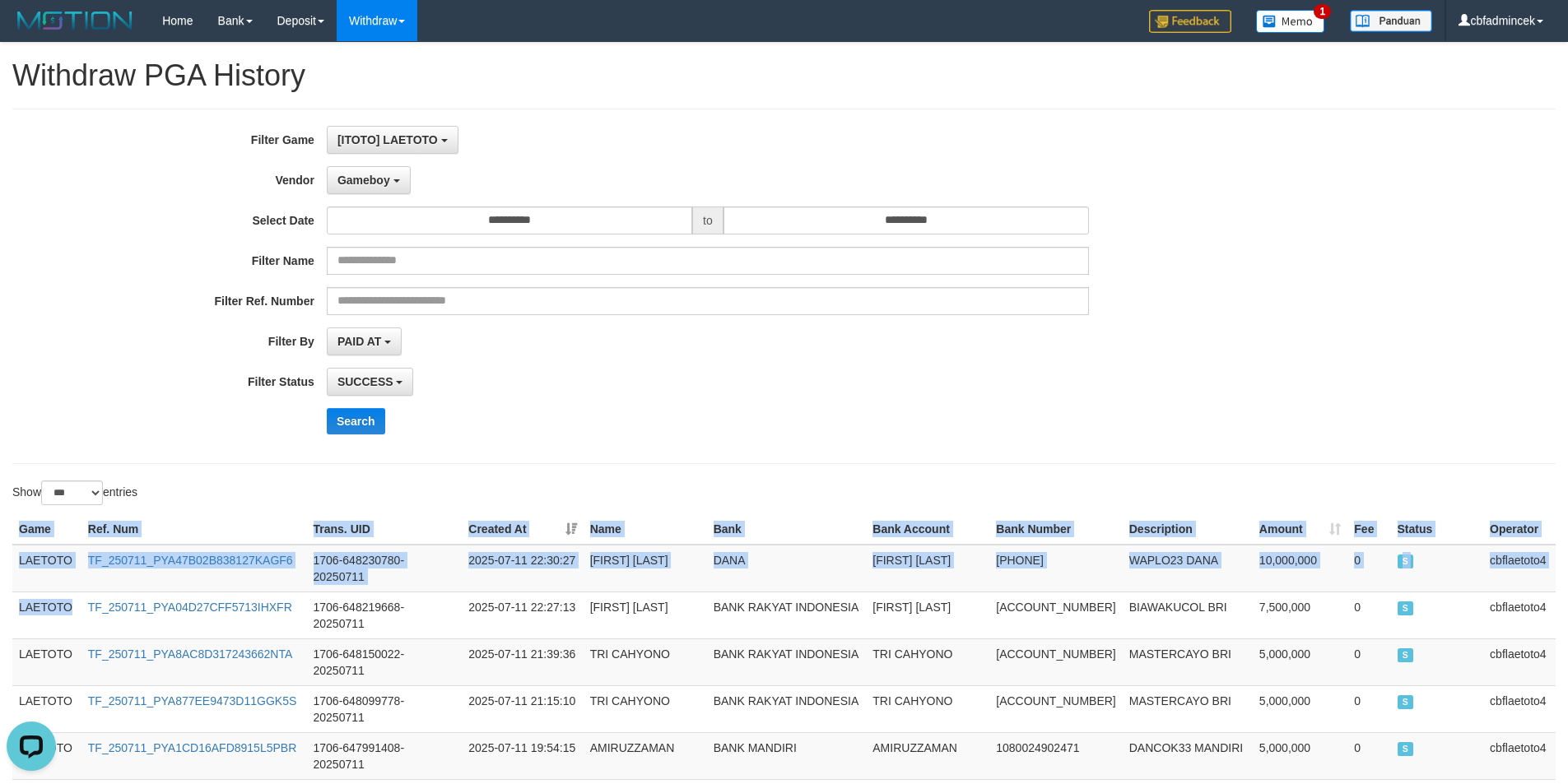scroll, scrollTop: 152, scrollLeft: 0, axis: vertical 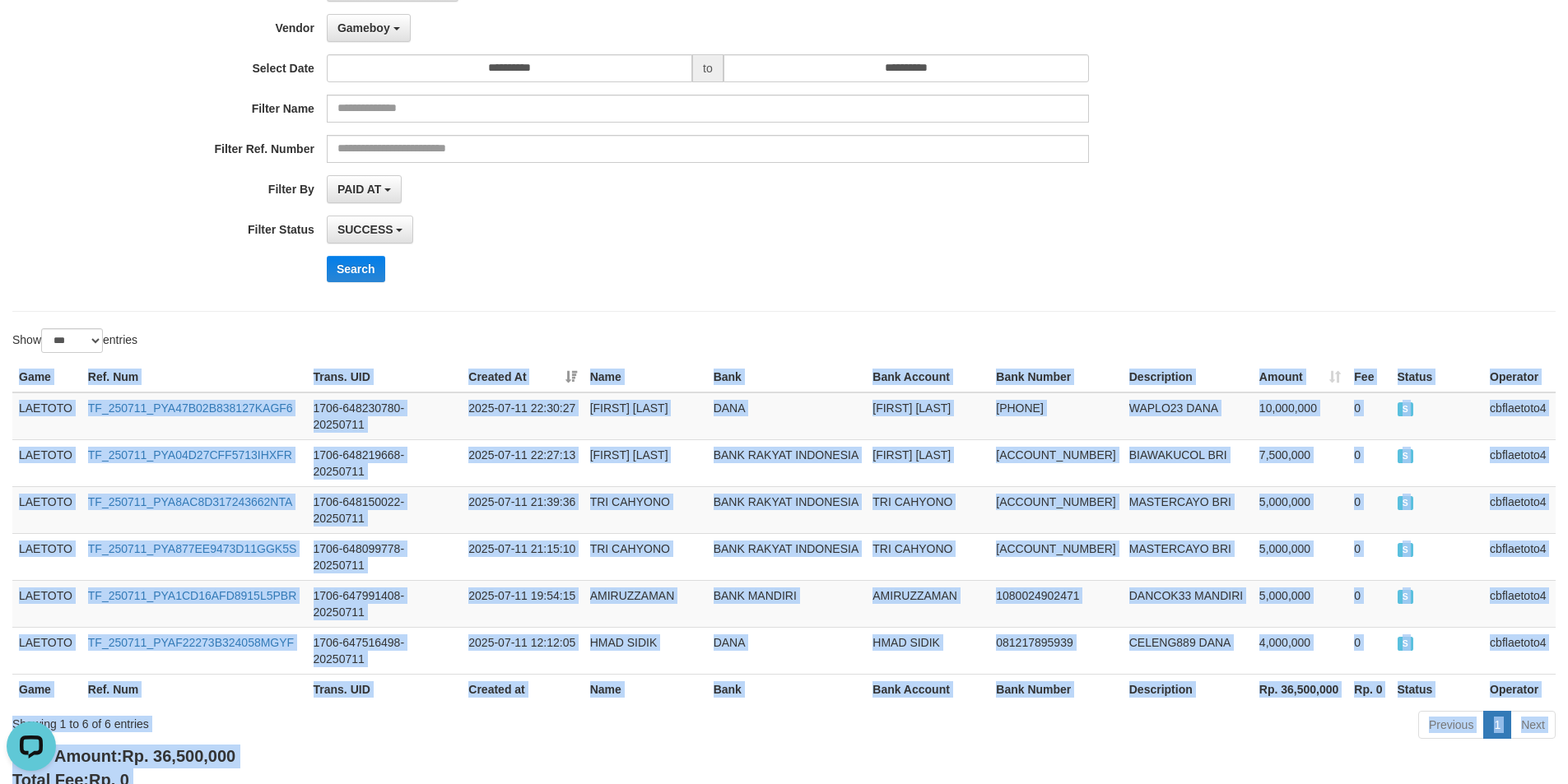 drag, startPoint x: 10, startPoint y: 522, endPoint x: 491, endPoint y: 816, distance: 563.7349 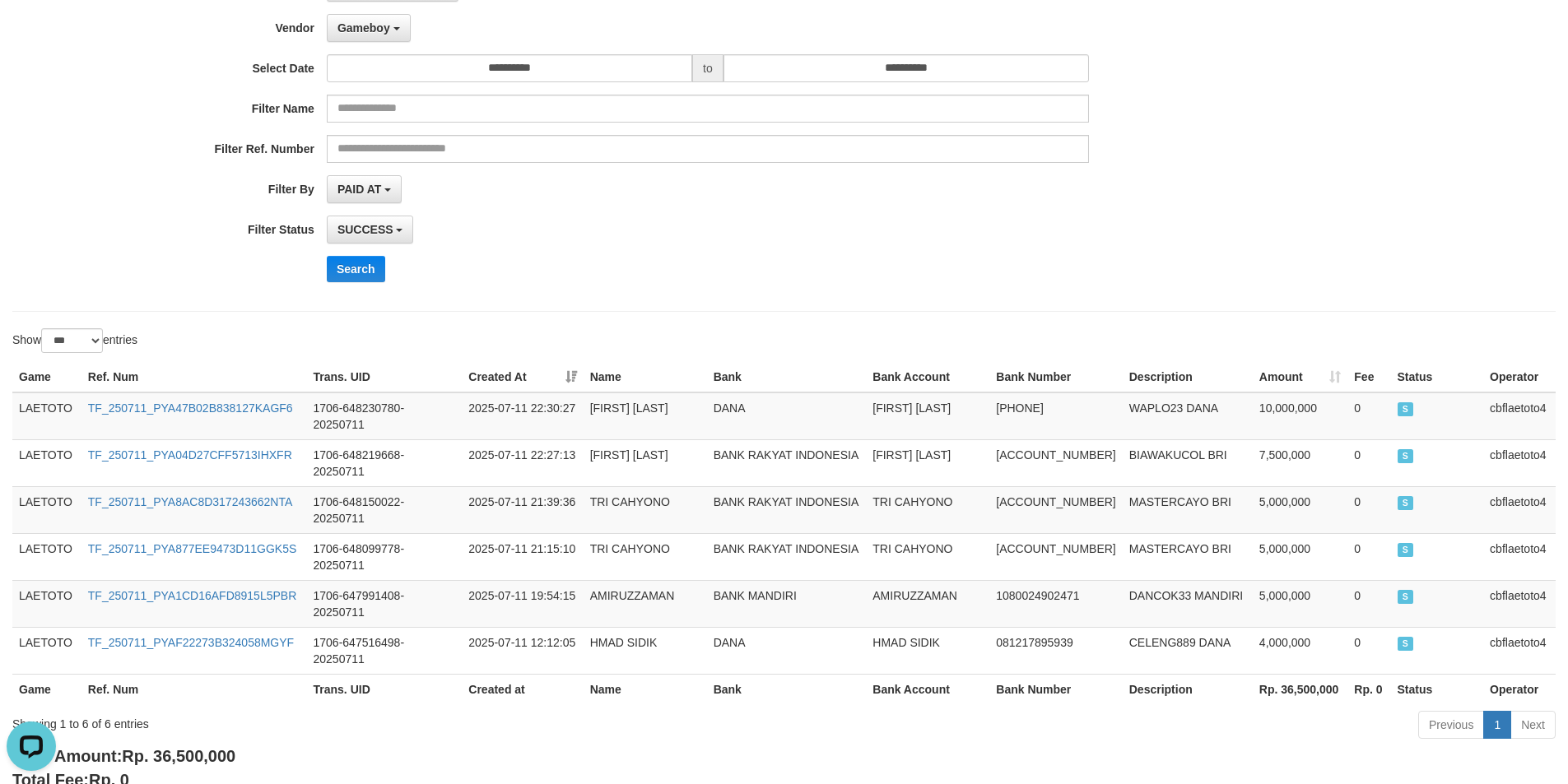 click on "Show  ** ** ** ***  entries" at bounding box center [784, 342] 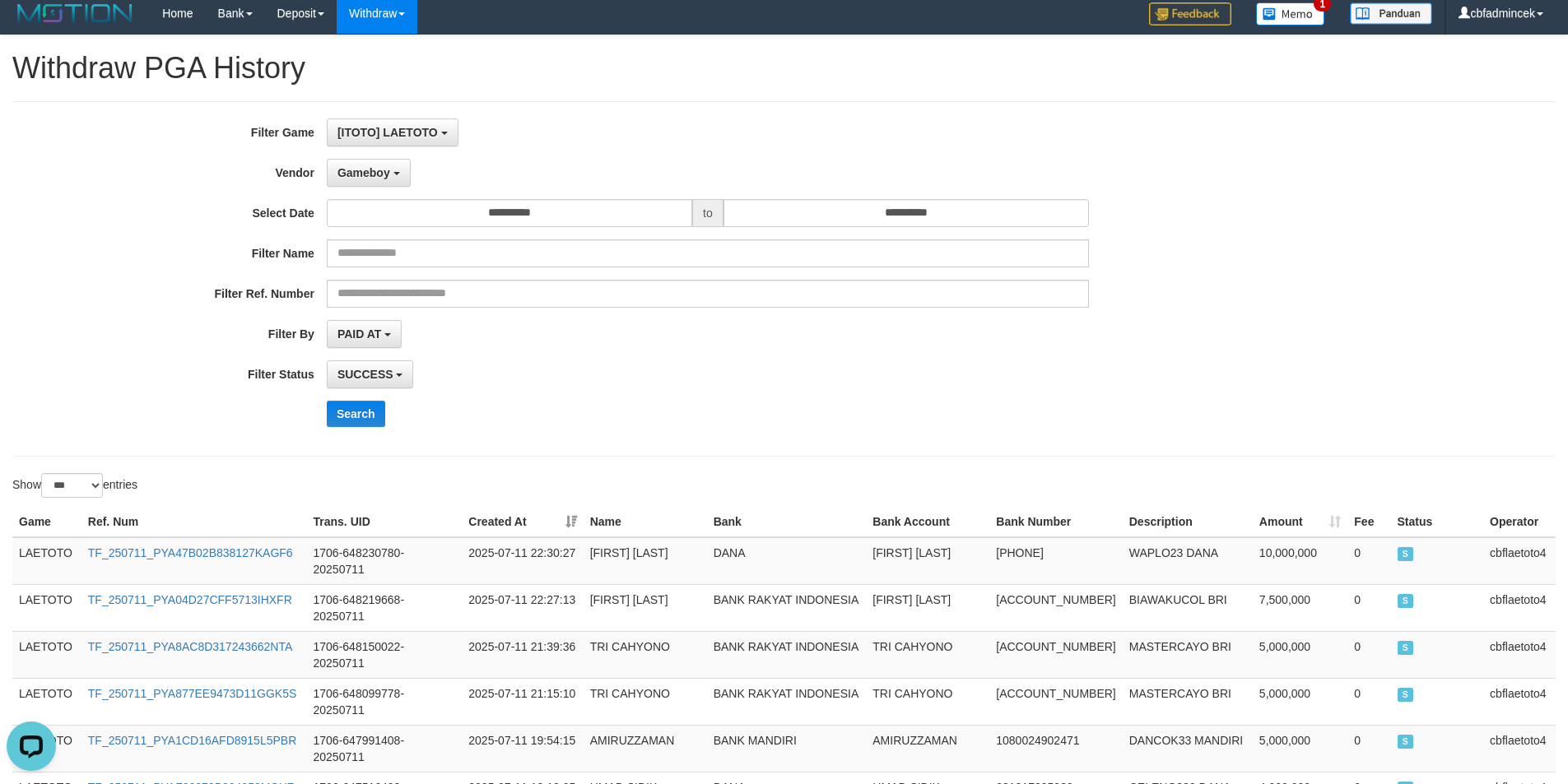 scroll, scrollTop: 0, scrollLeft: 0, axis: both 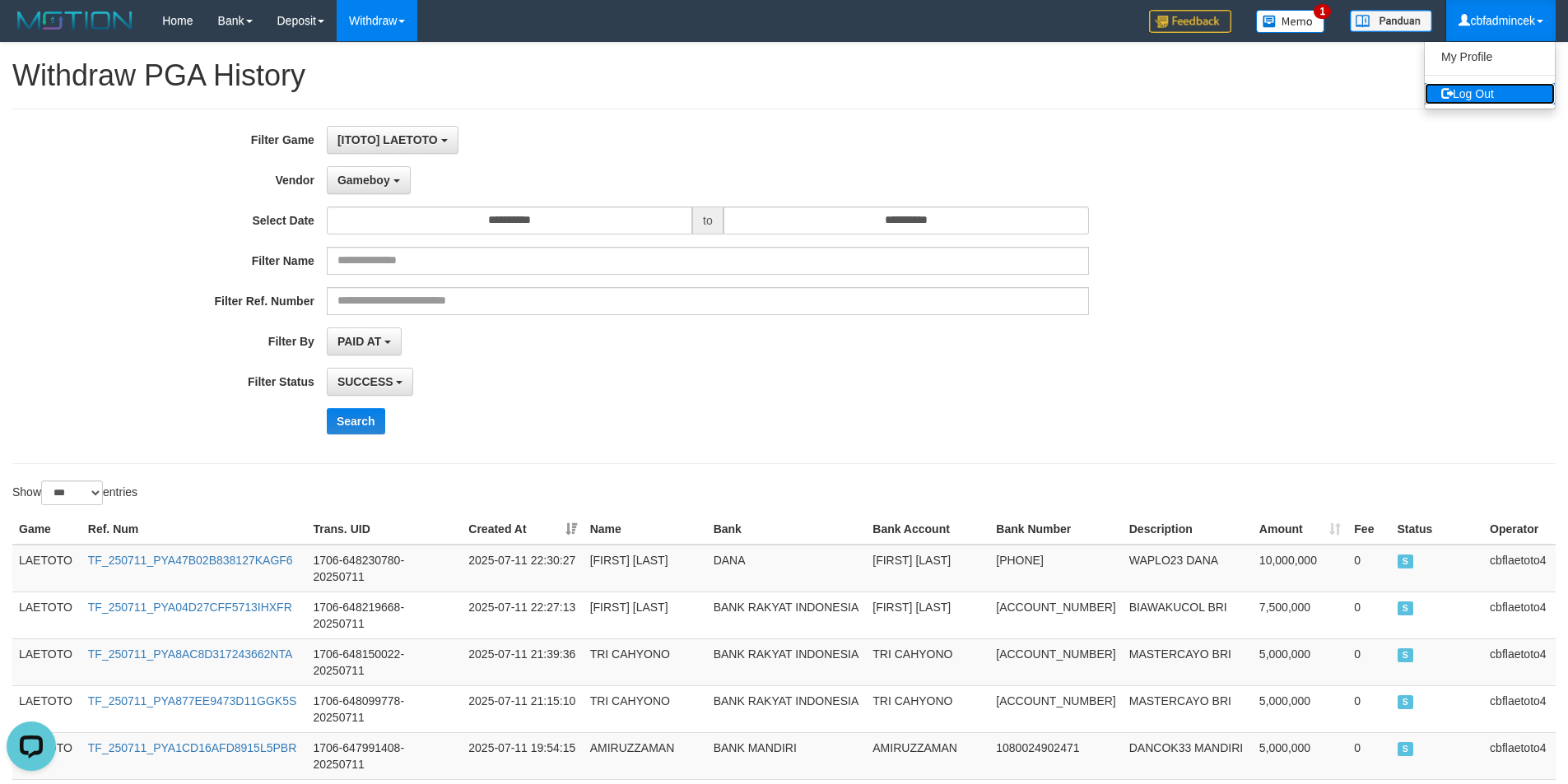 click on "Log Out" at bounding box center (1490, 94) 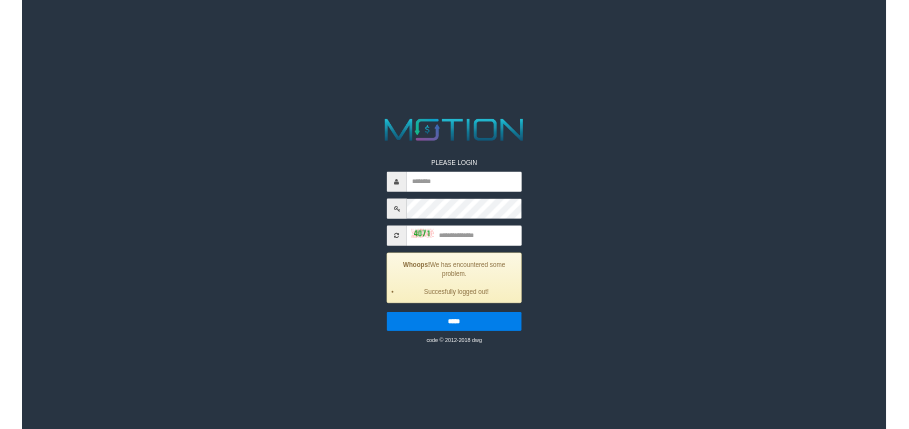 scroll, scrollTop: 0, scrollLeft: 0, axis: both 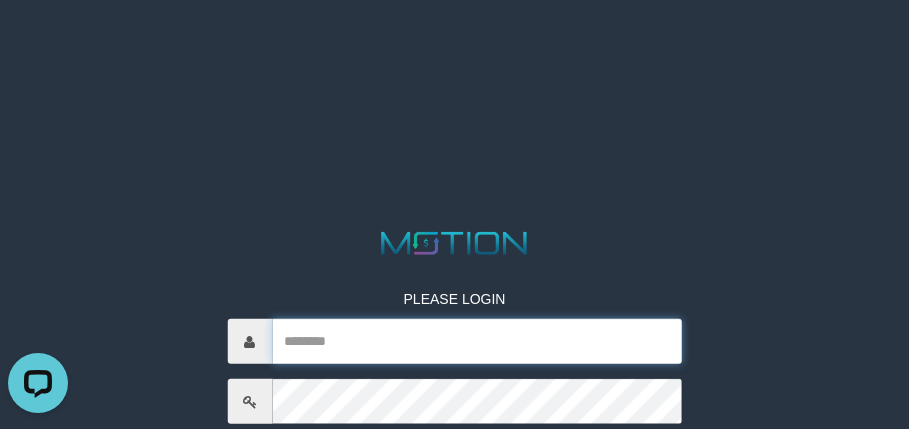 drag, startPoint x: 417, startPoint y: 332, endPoint x: 404, endPoint y: 328, distance: 13.601471 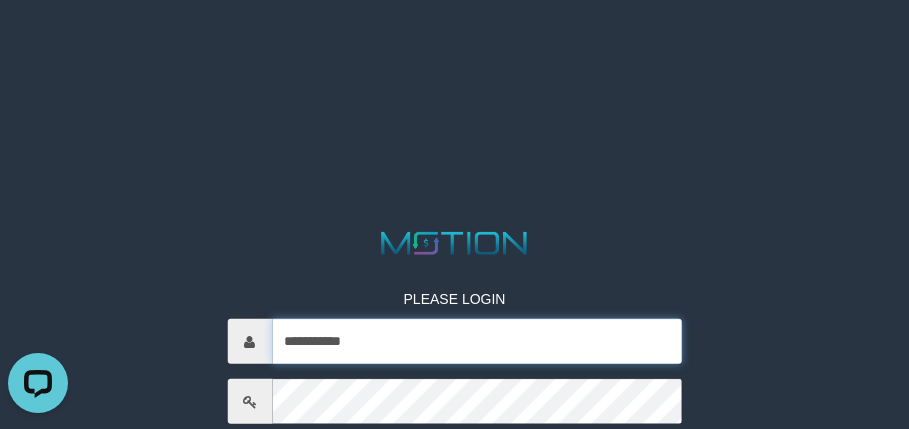 type on "**********" 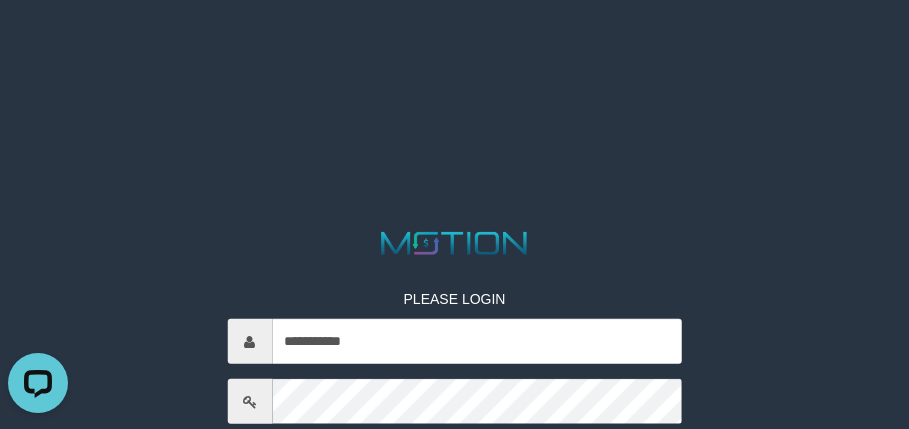 scroll, scrollTop: 247, scrollLeft: 0, axis: vertical 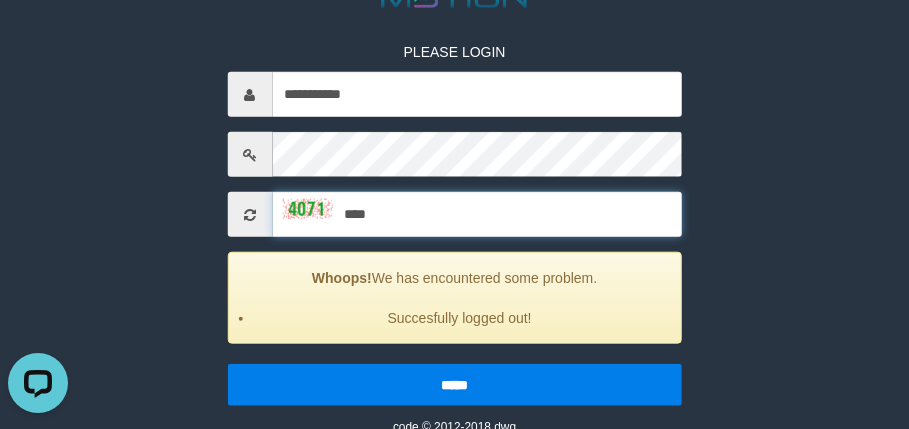 type on "****" 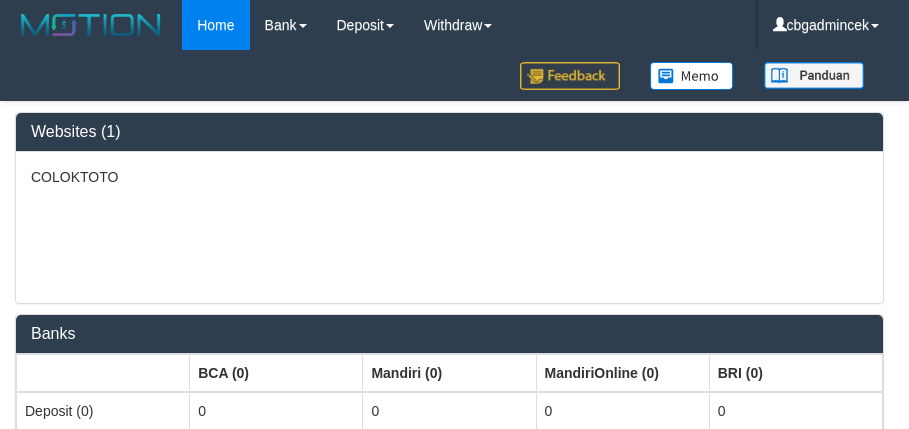 select on "***" 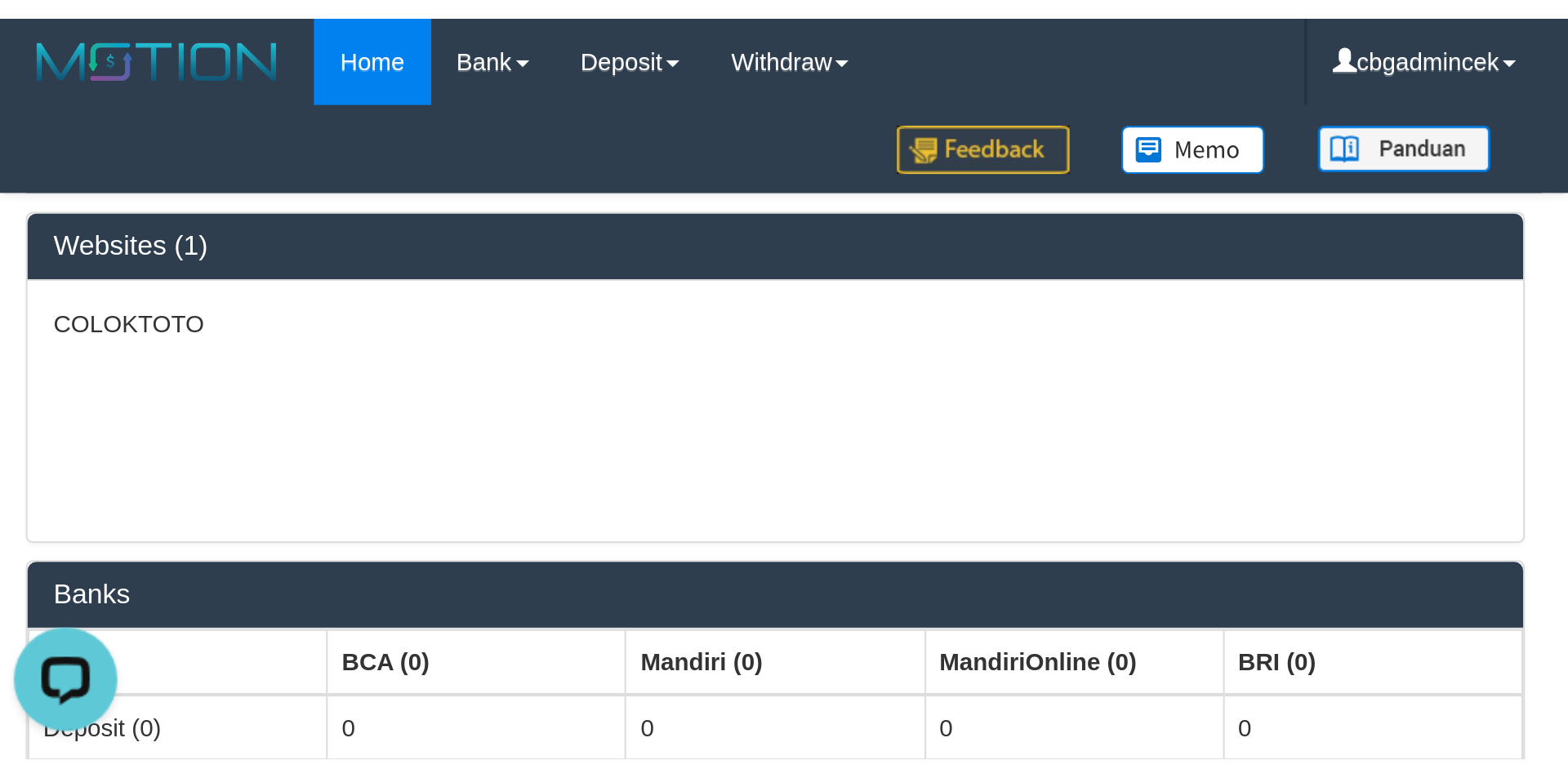 scroll, scrollTop: 0, scrollLeft: 0, axis: both 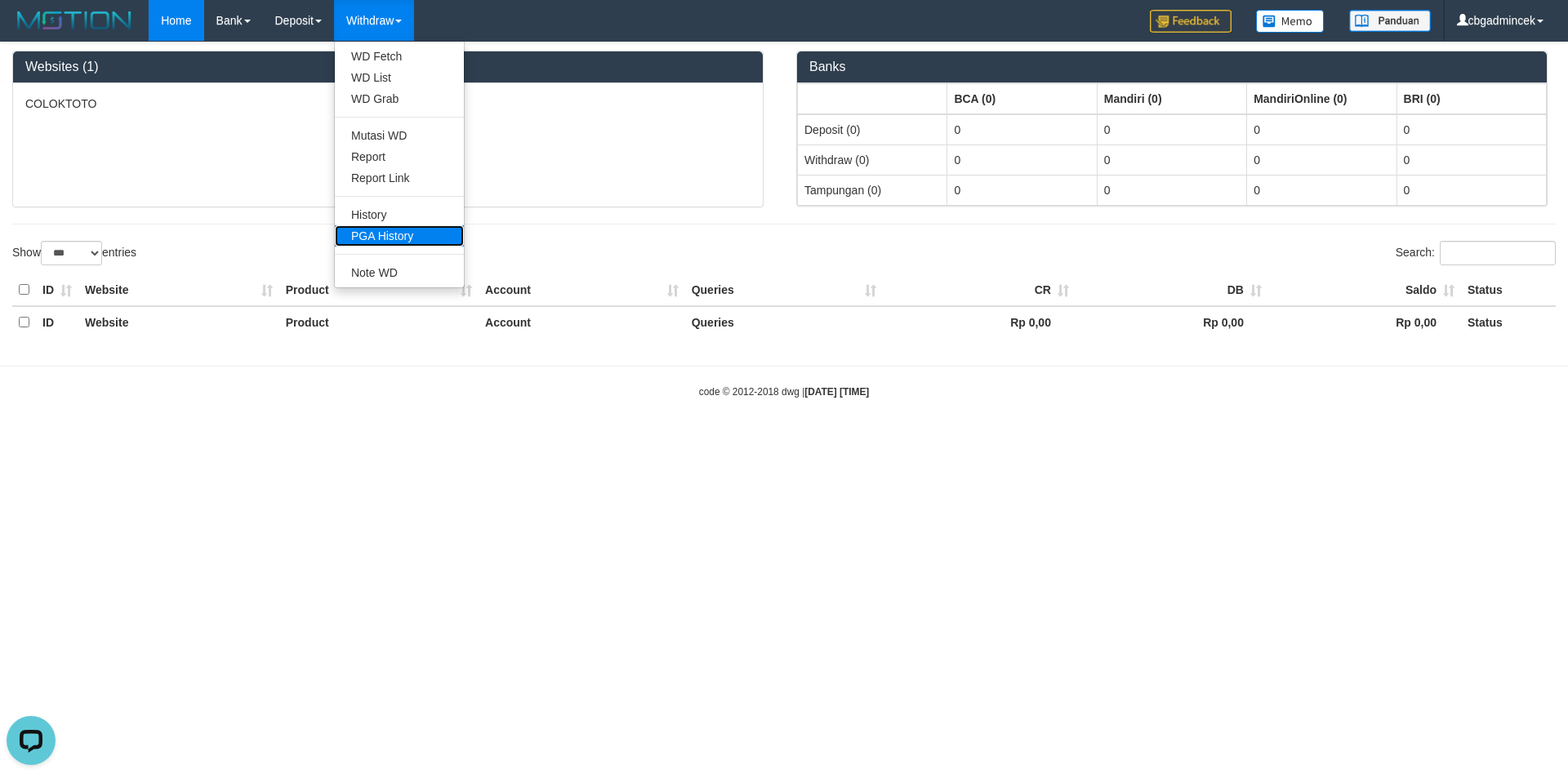 click on "PGA History" at bounding box center (399, 236) 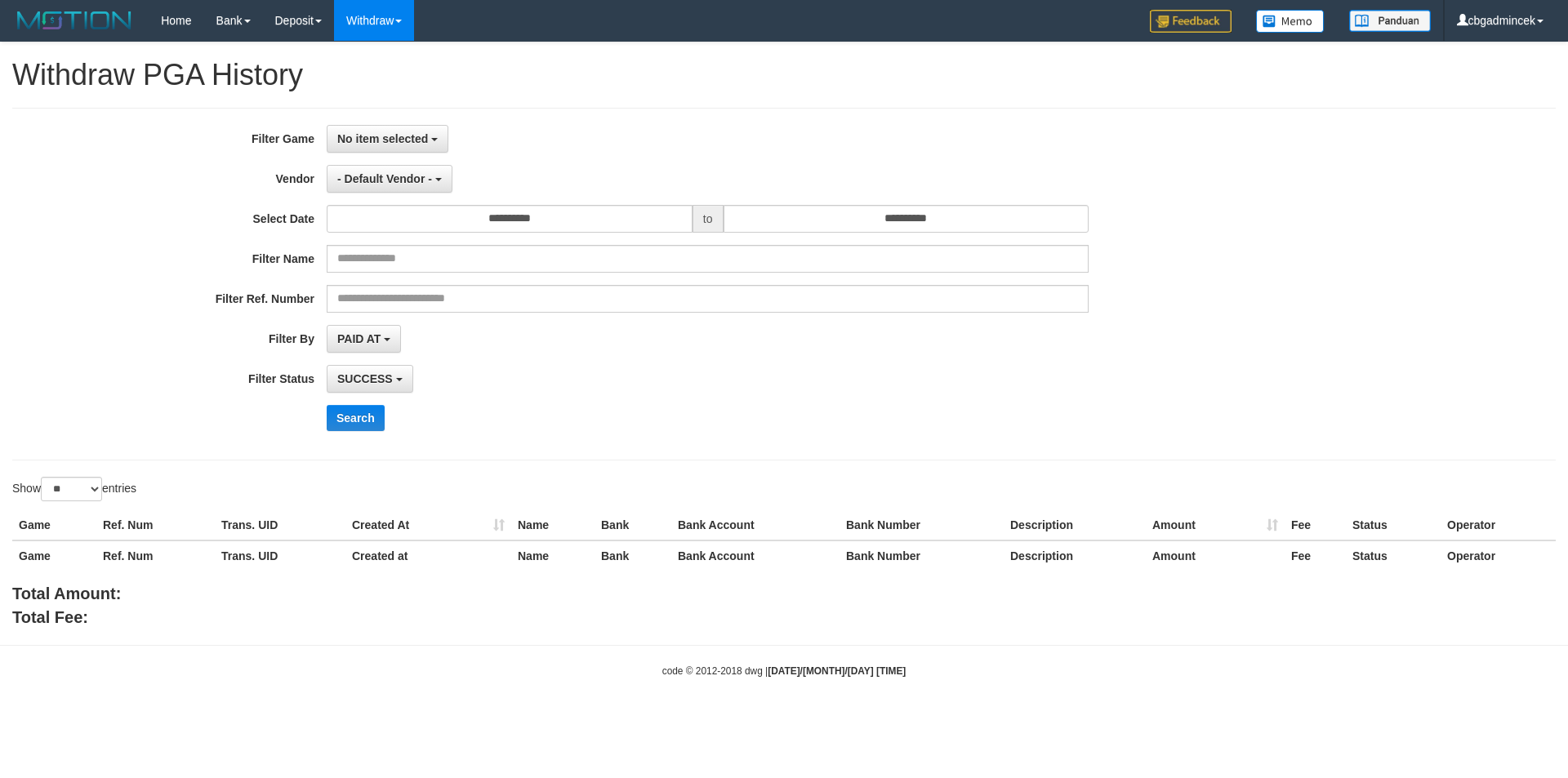select 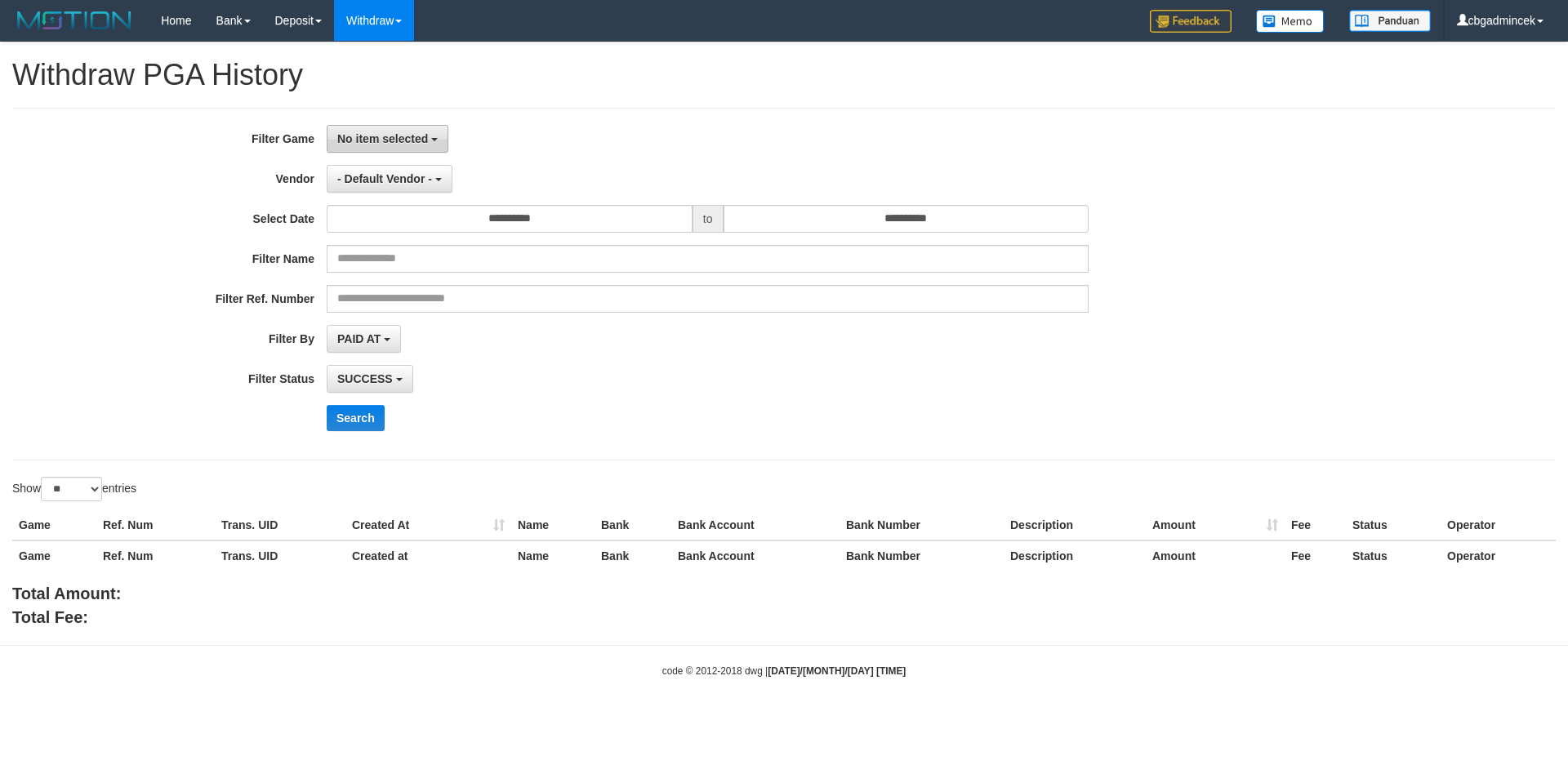 click on "No item selected" at bounding box center [382, 139] 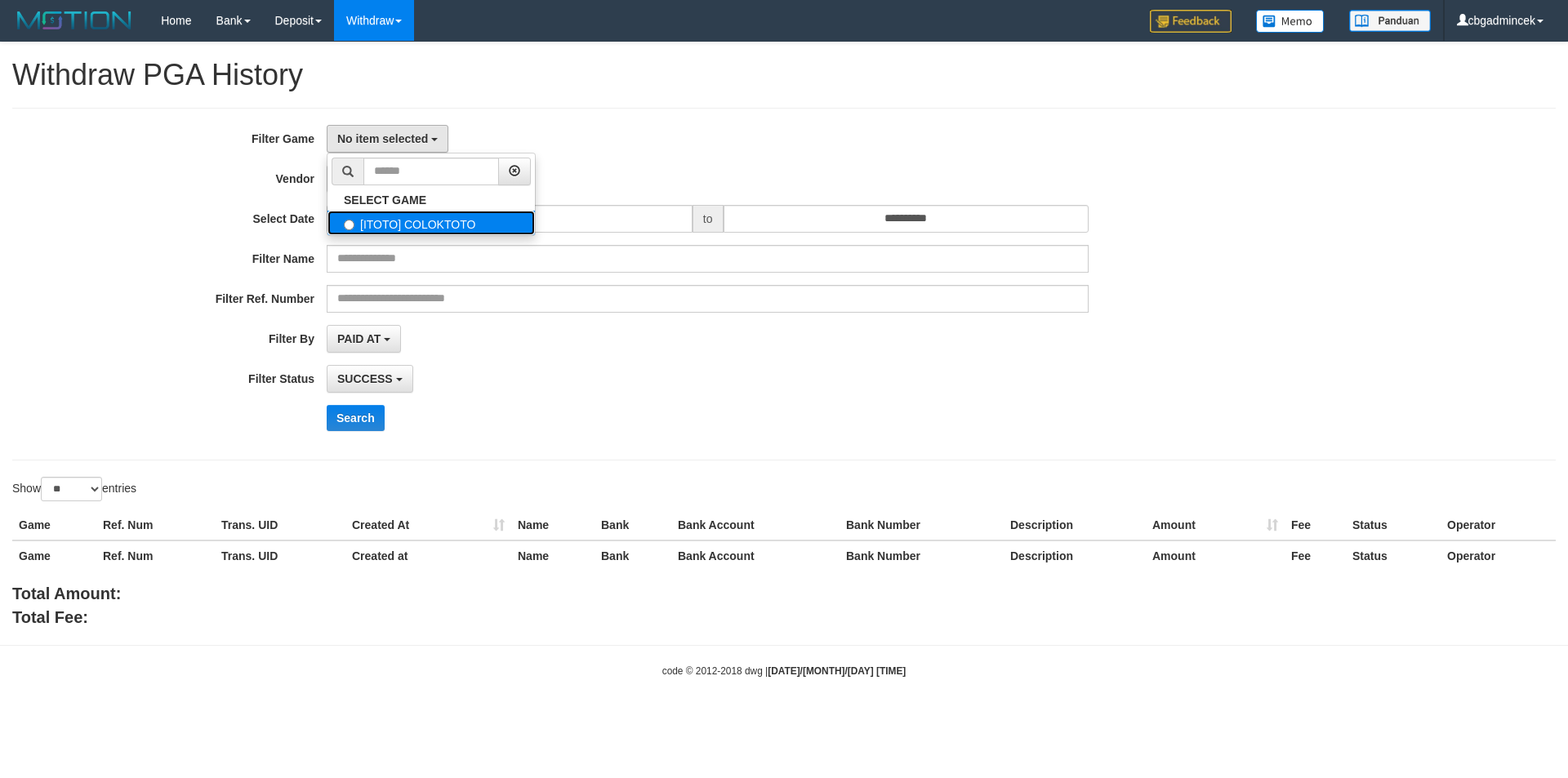 click on "[ITOTO] COLOKTOTO" at bounding box center (431, 223) 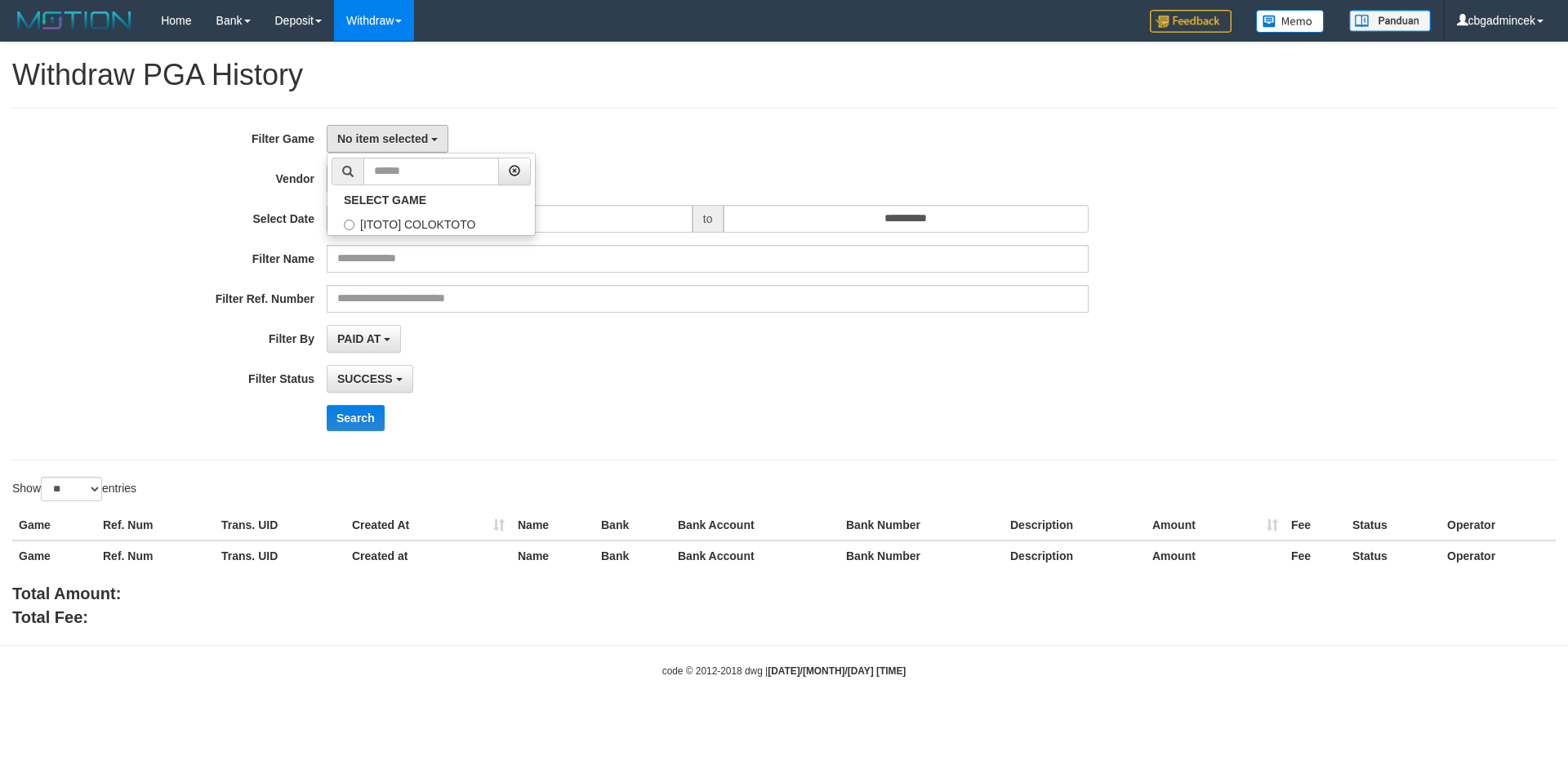 select on "****" 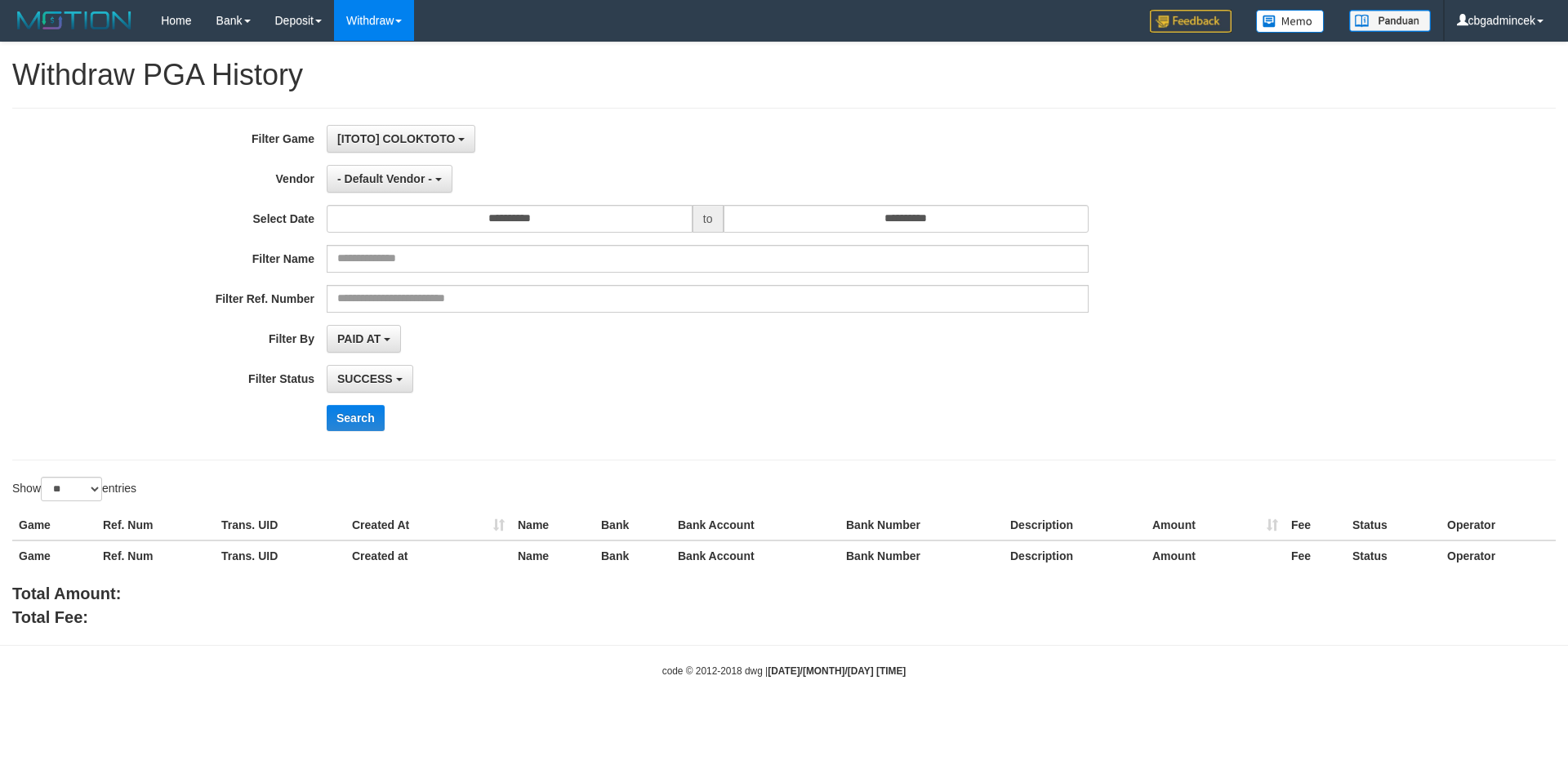 scroll, scrollTop: 15, scrollLeft: 0, axis: vertical 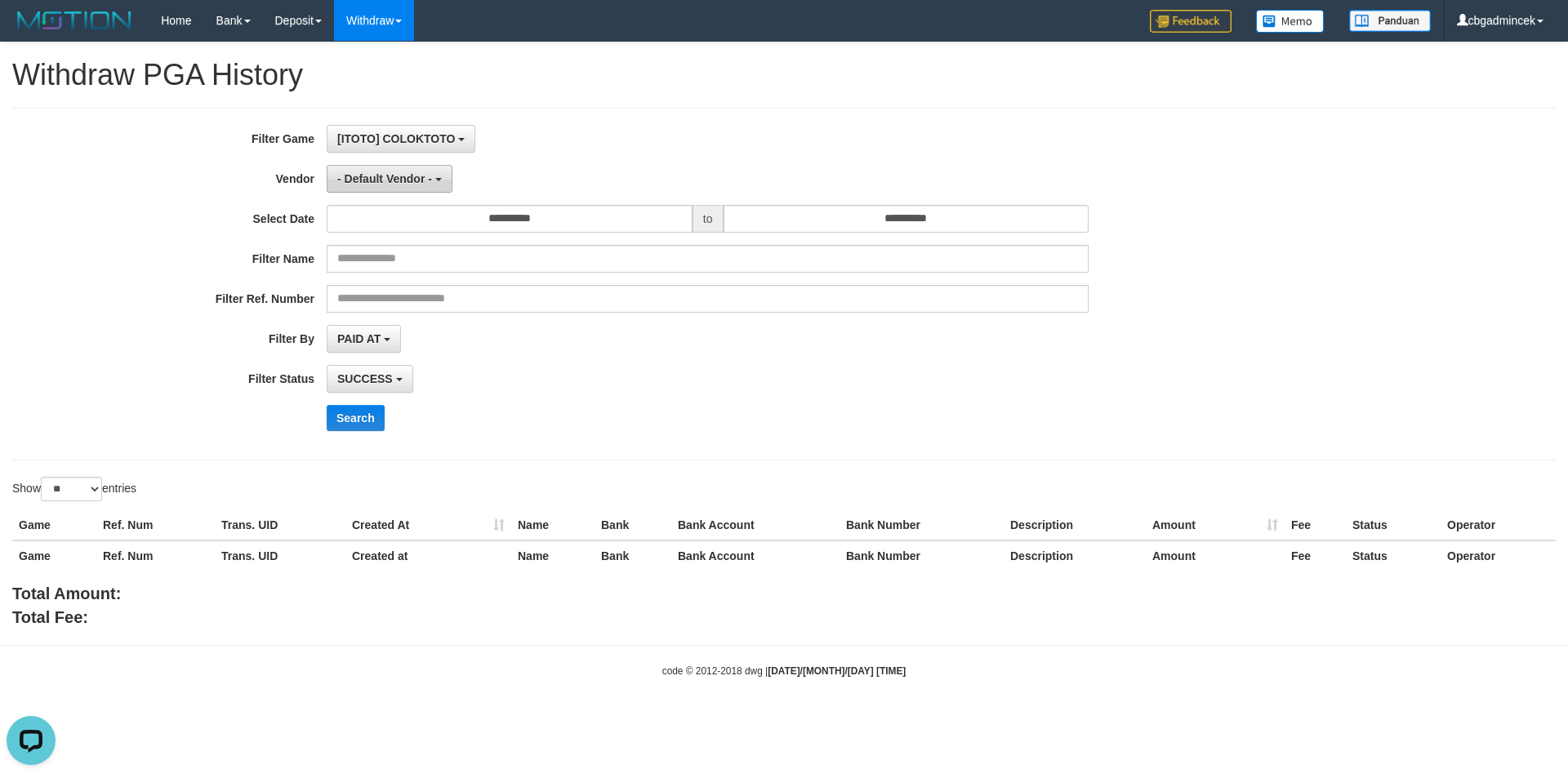click on "- Default Vendor -" at bounding box center (385, 179) 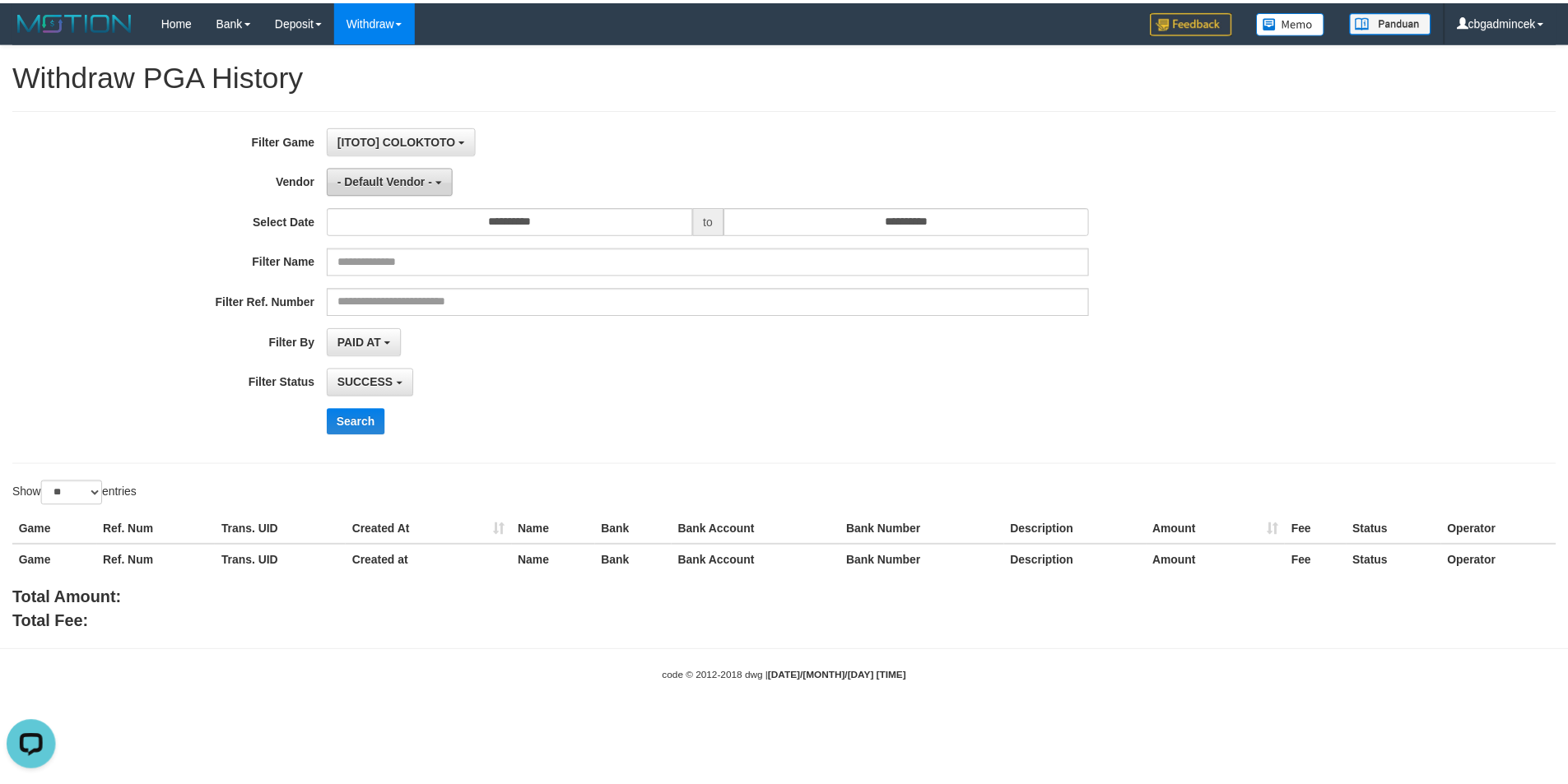 scroll, scrollTop: 0, scrollLeft: 0, axis: both 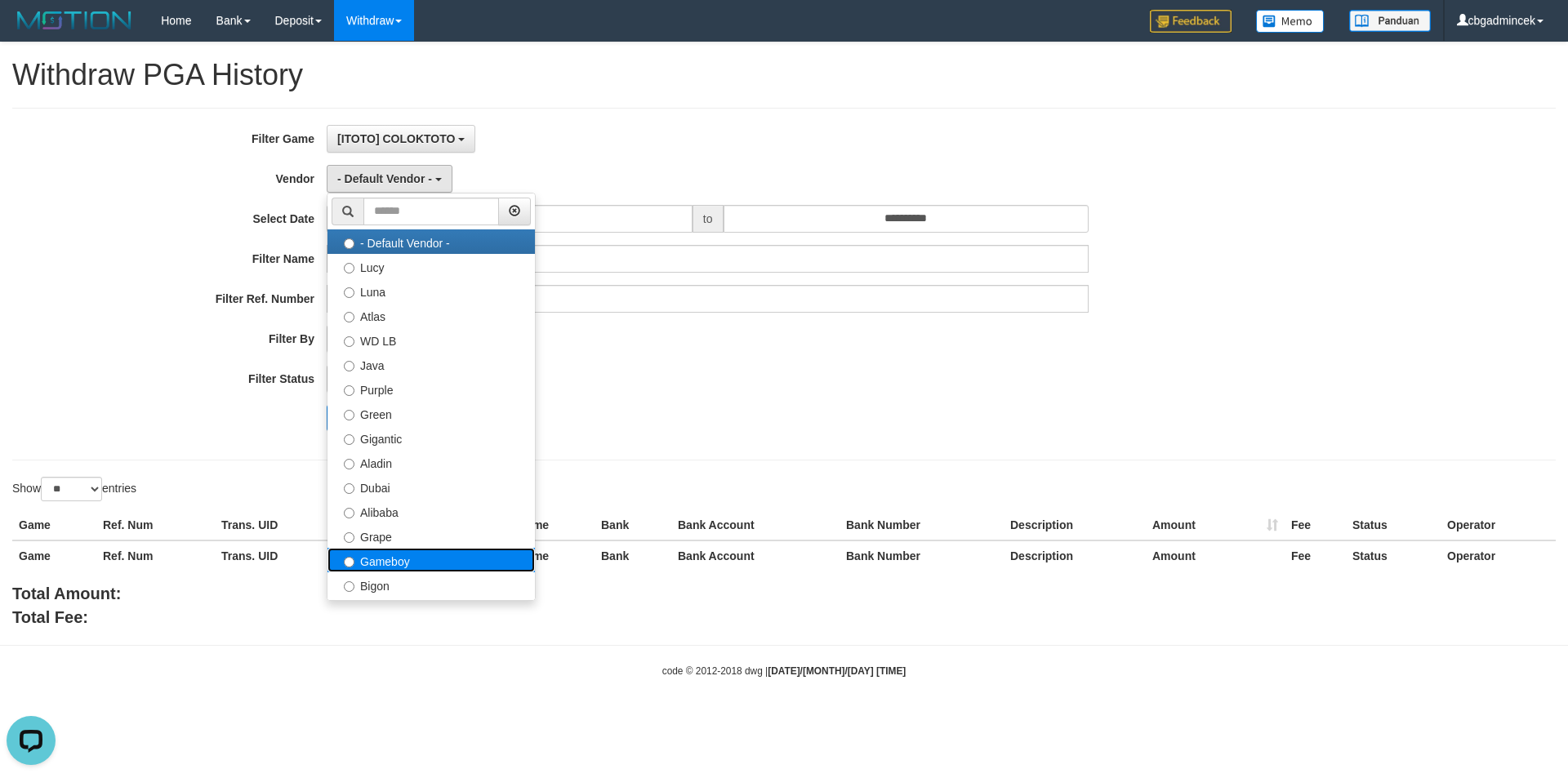 click on "Gameboy" at bounding box center (431, 560) 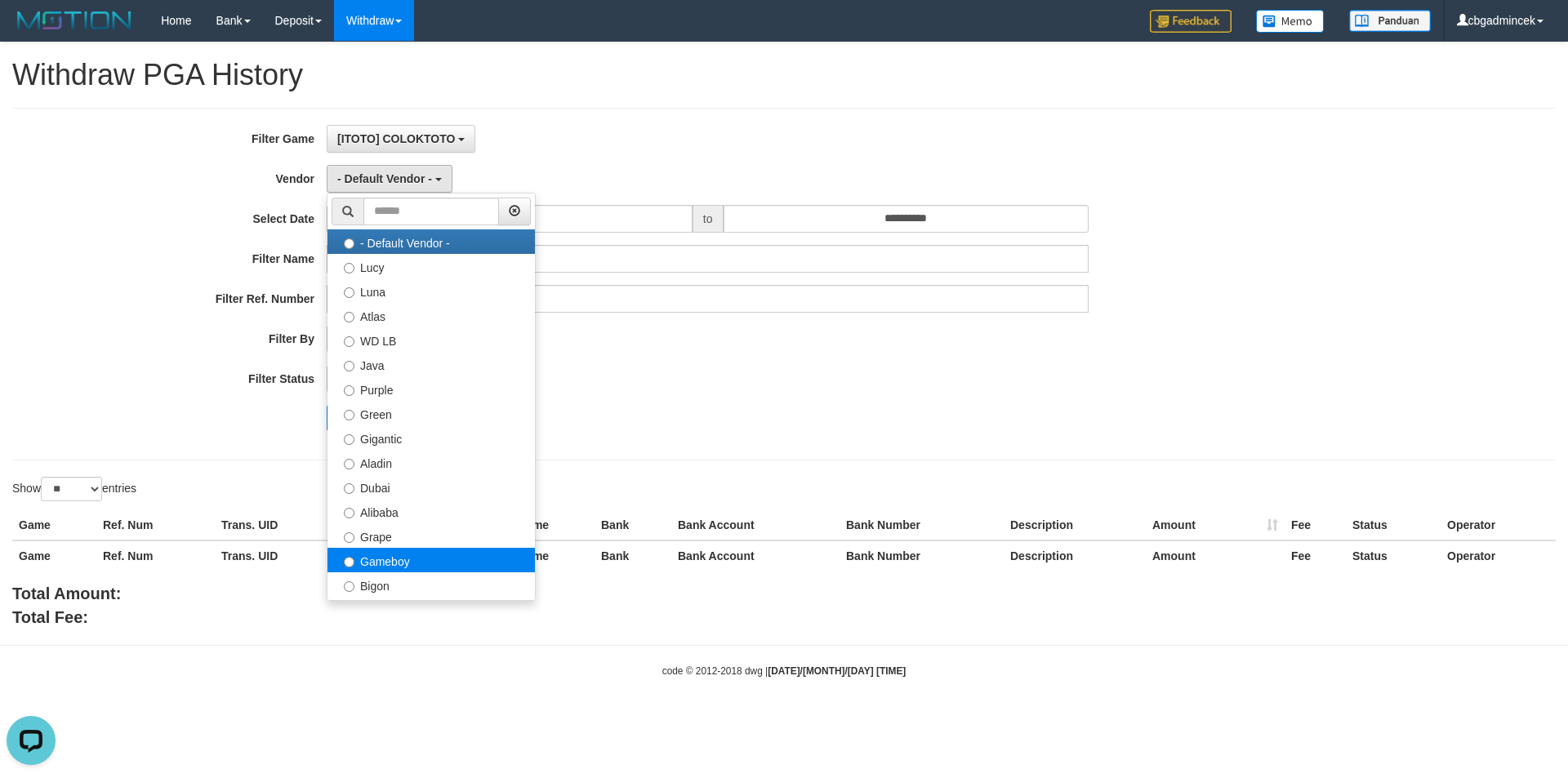 select on "**********" 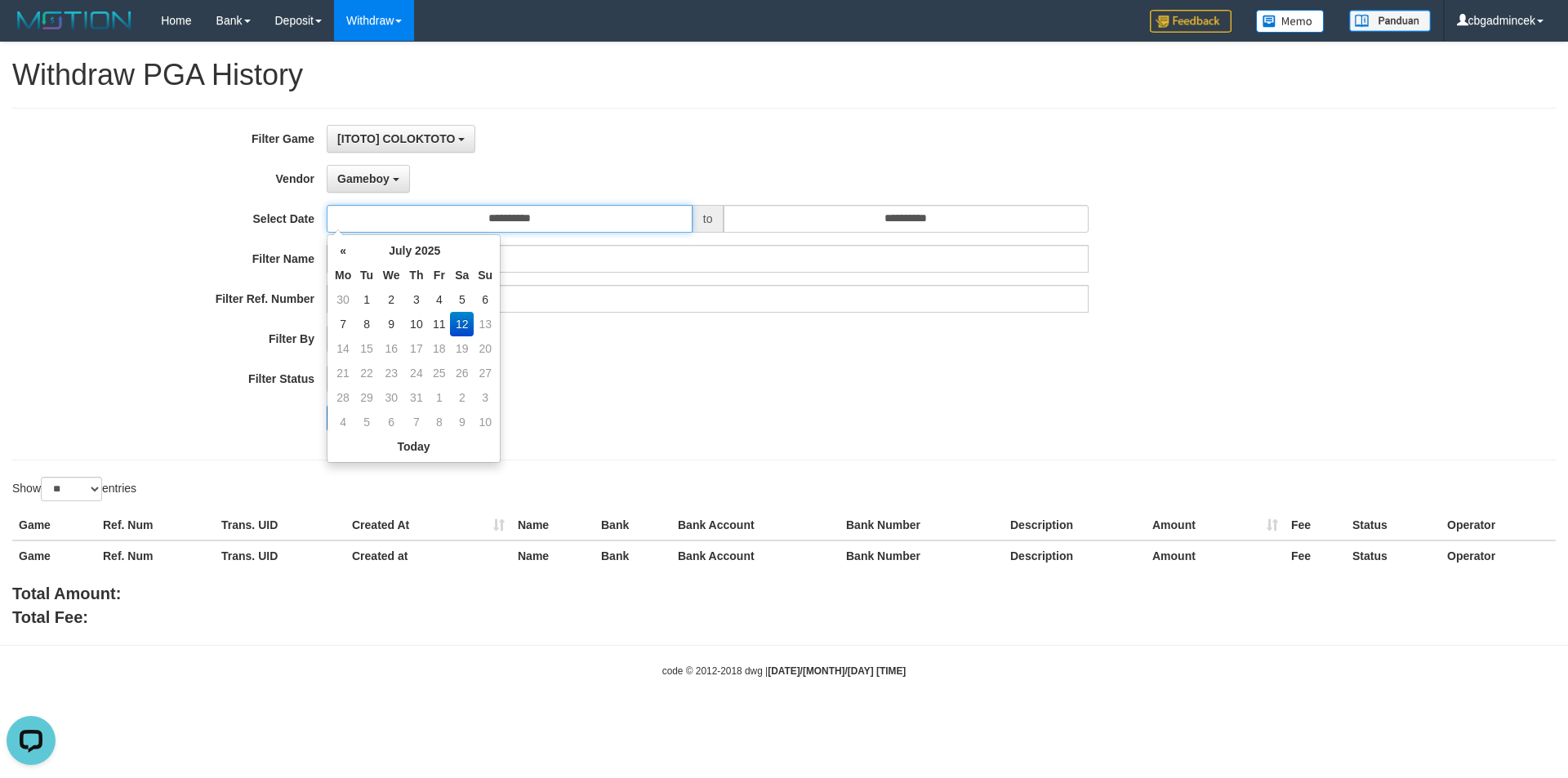 click on "**********" at bounding box center (510, 219) 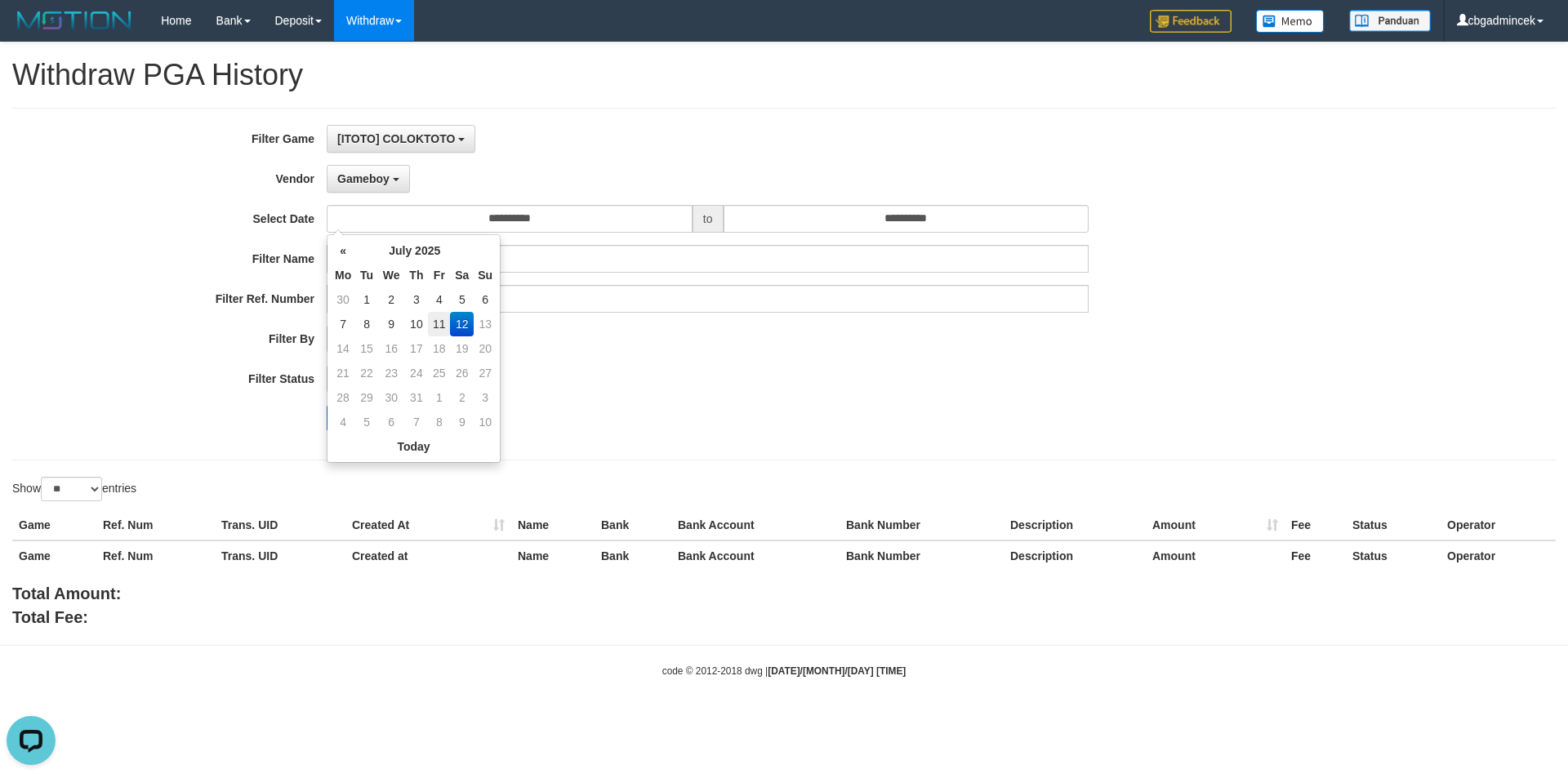 click on "11" at bounding box center [439, 324] 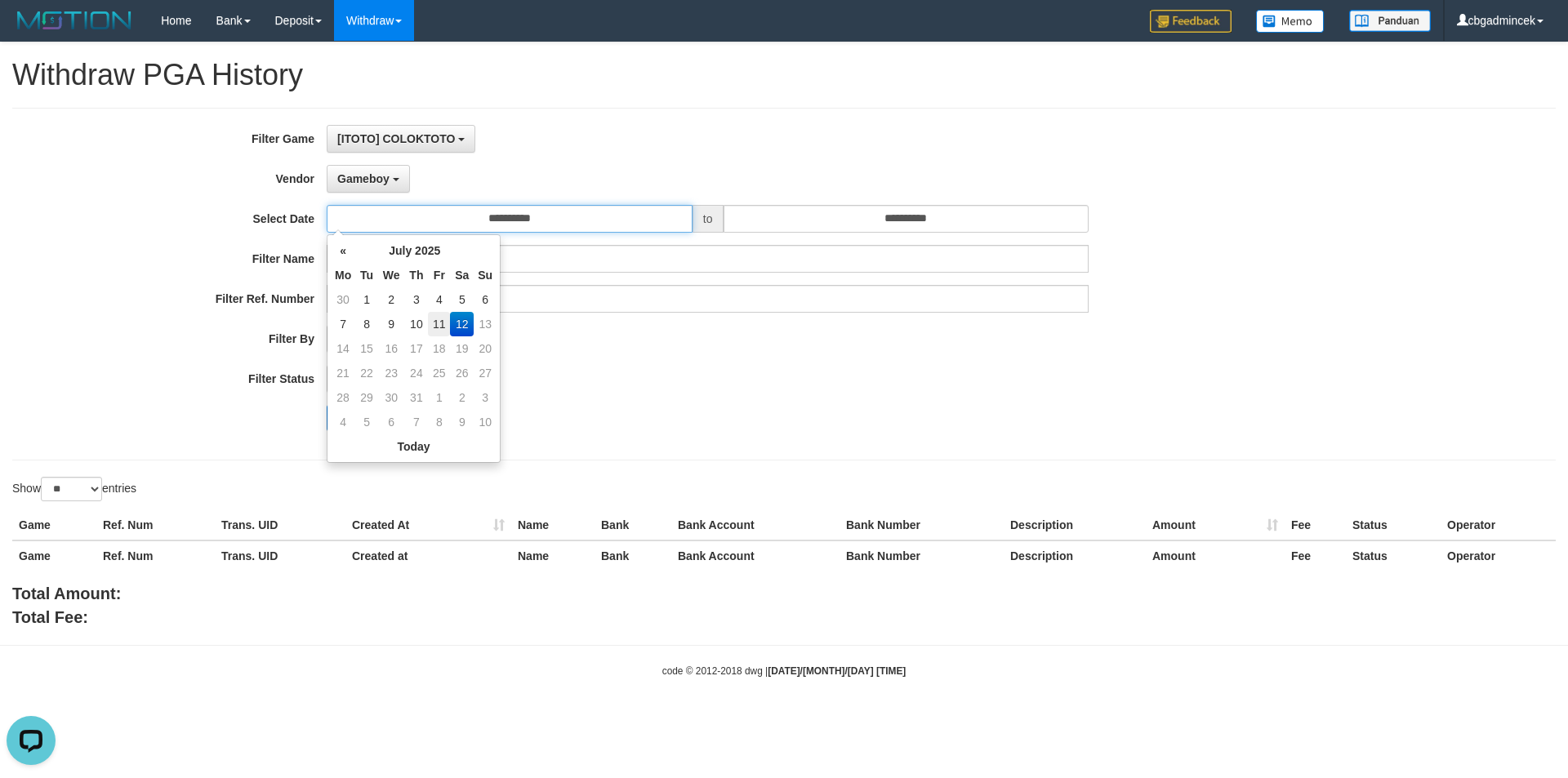 type on "**********" 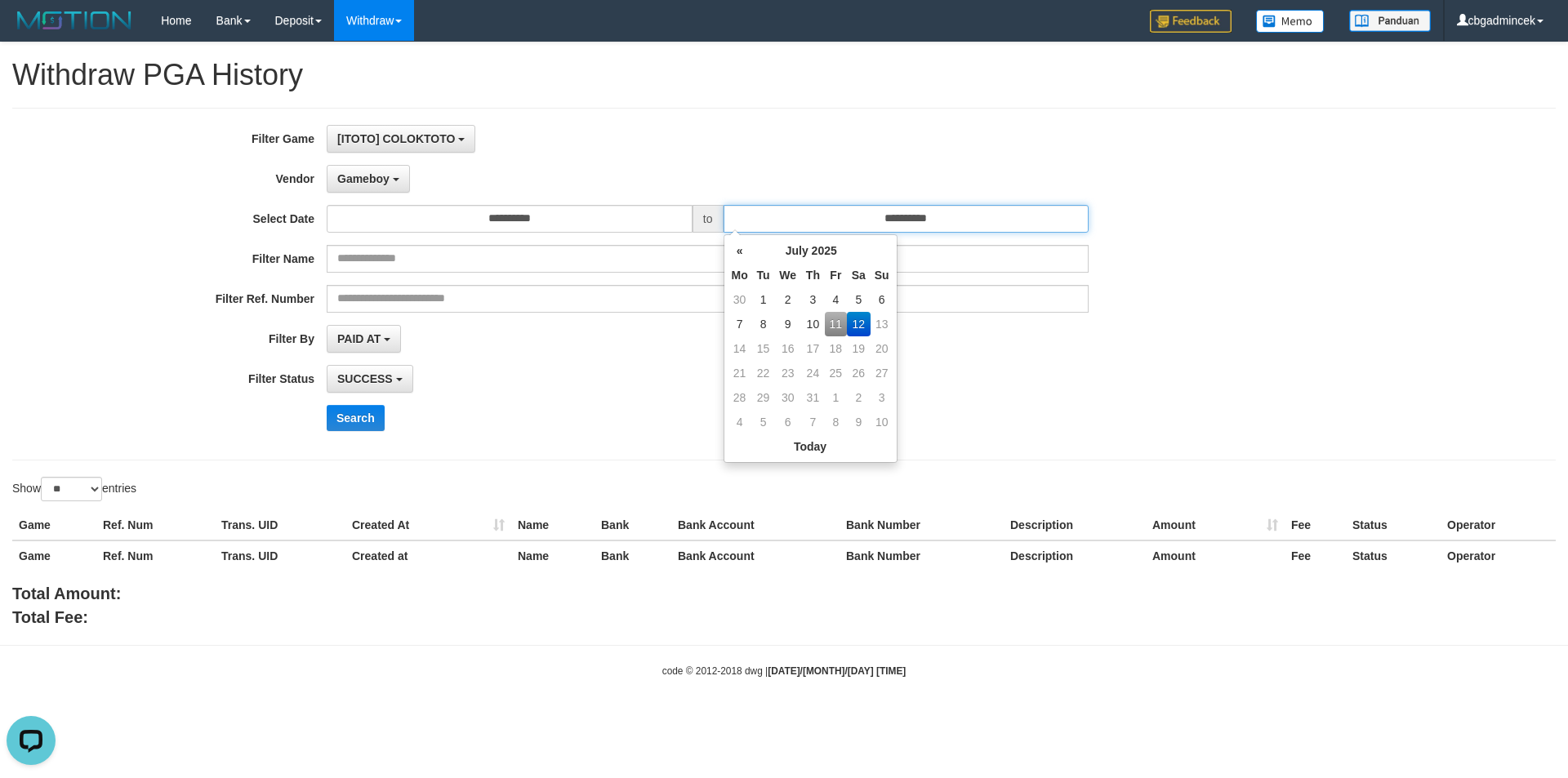 click on "**********" at bounding box center [906, 219] 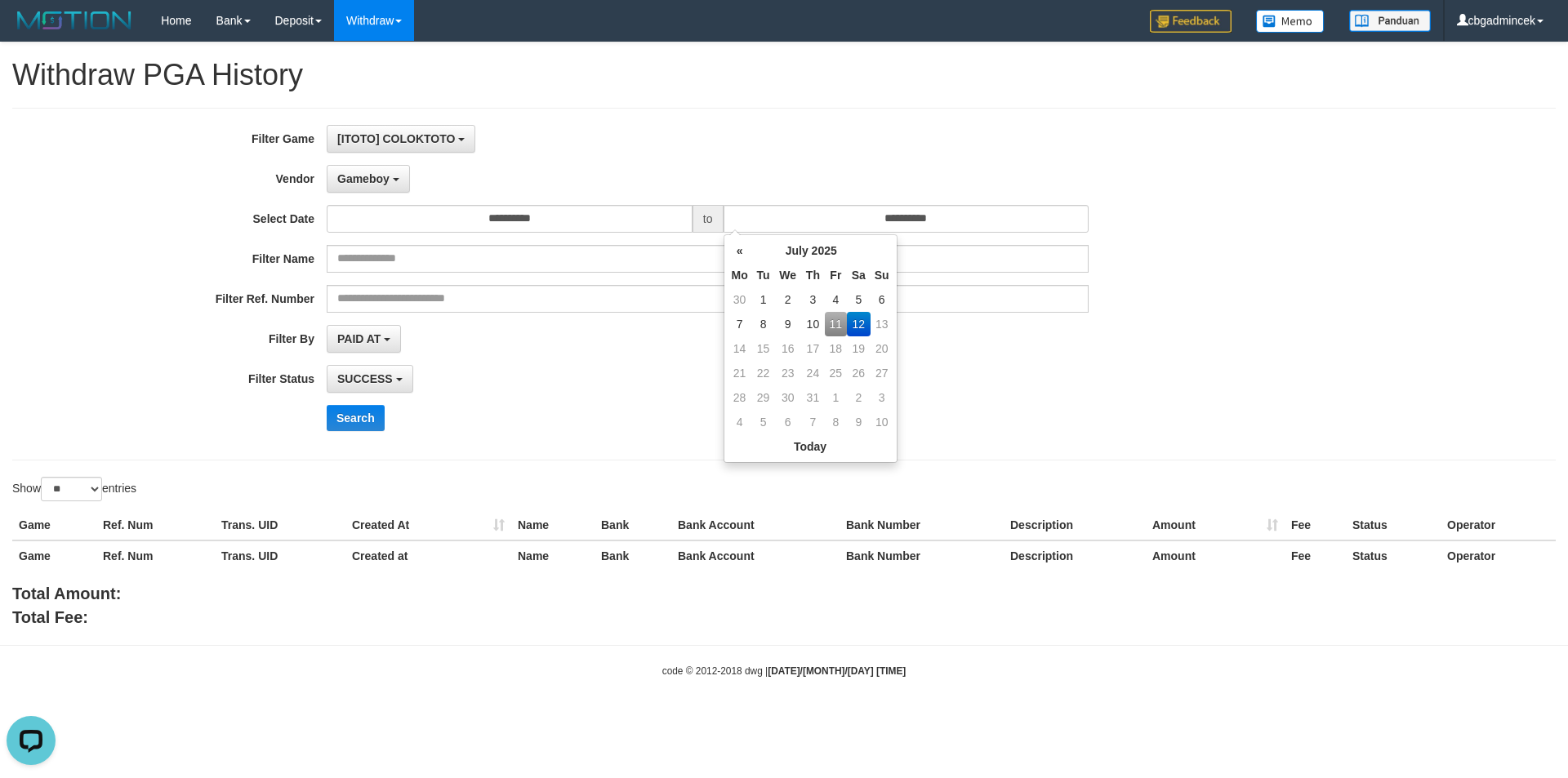 click on "11" at bounding box center [835, 324] 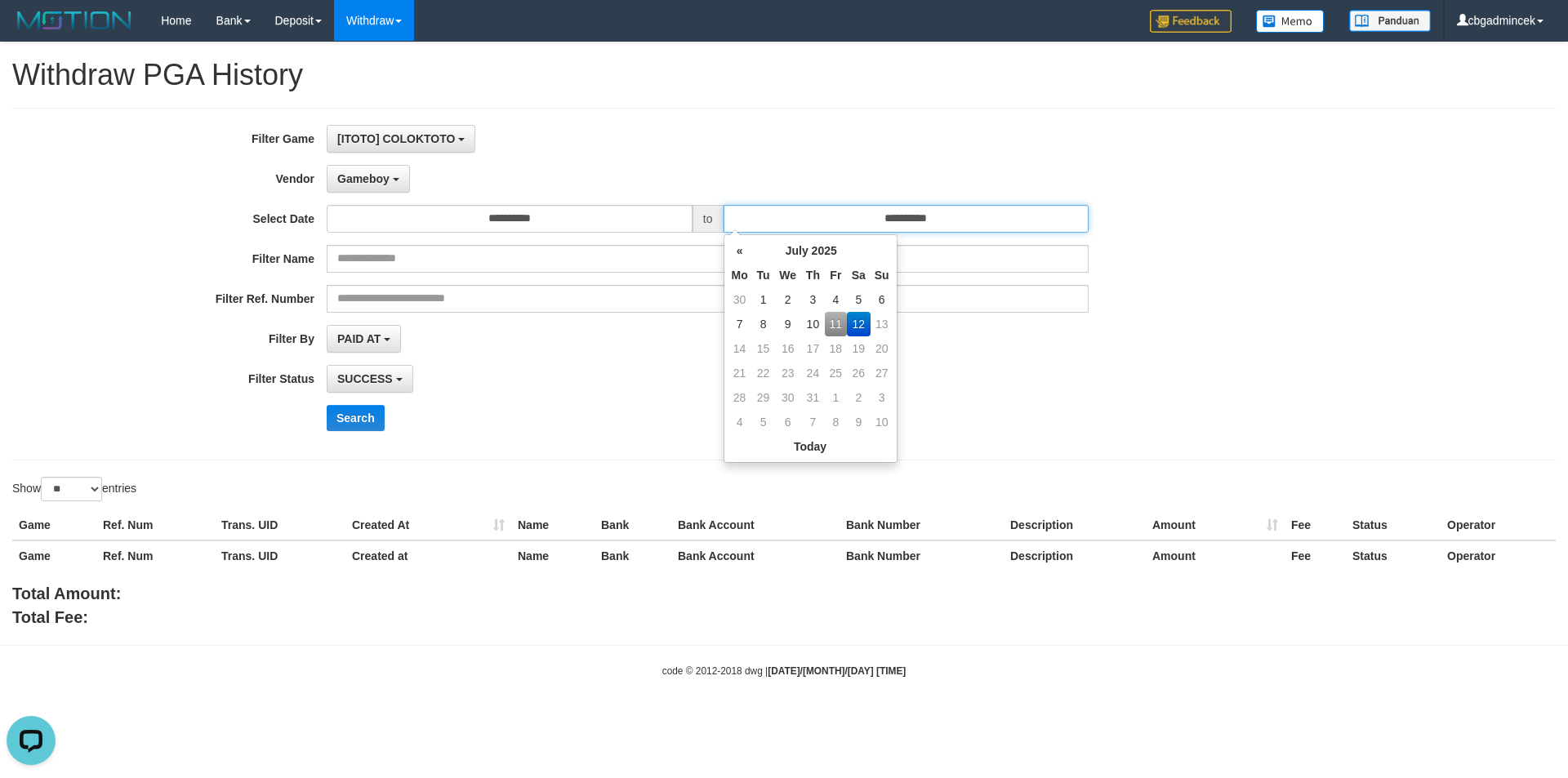 type on "**********" 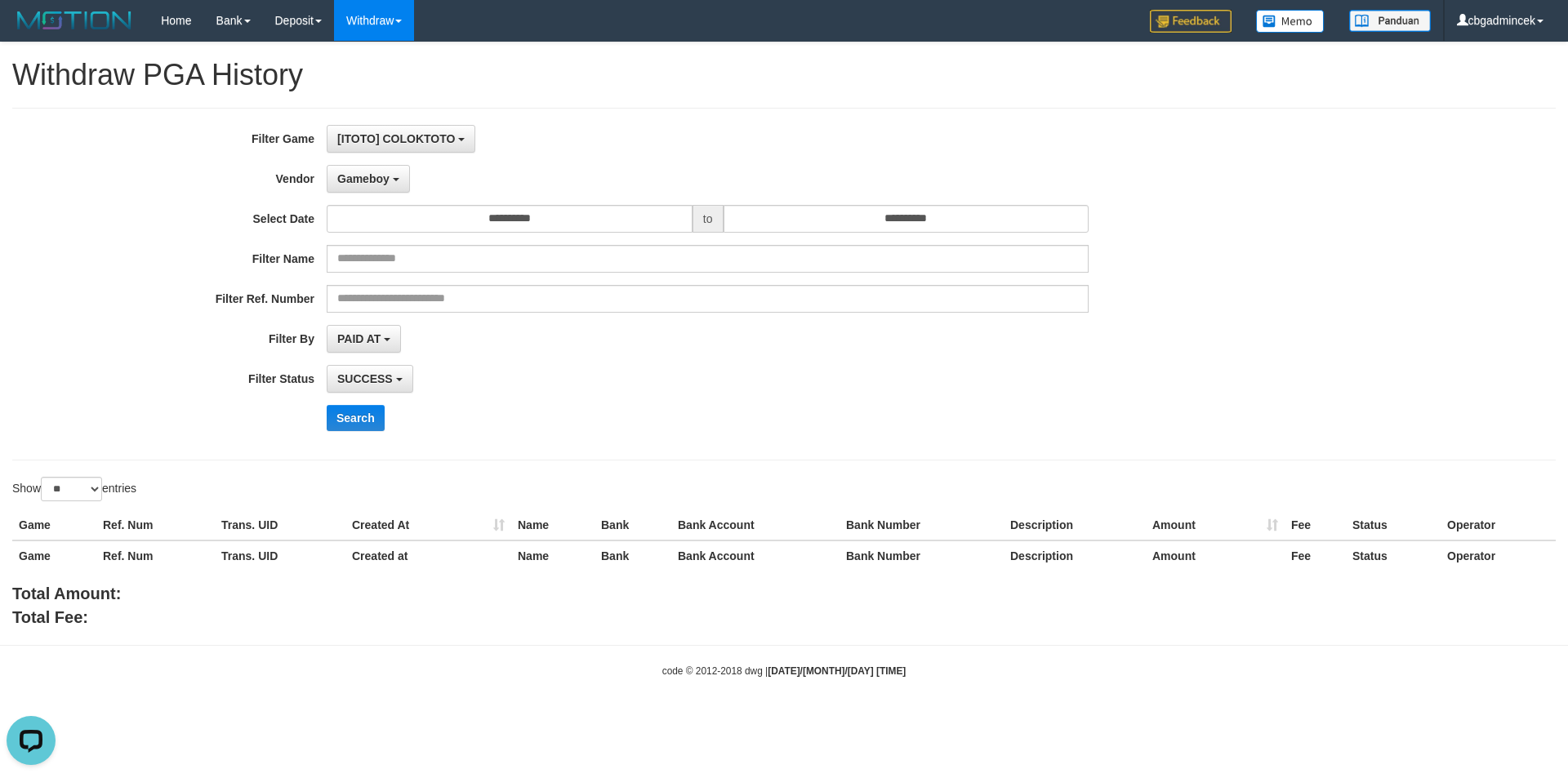 click on "Show  ** ** ** ***  entries" at bounding box center (74, 489) 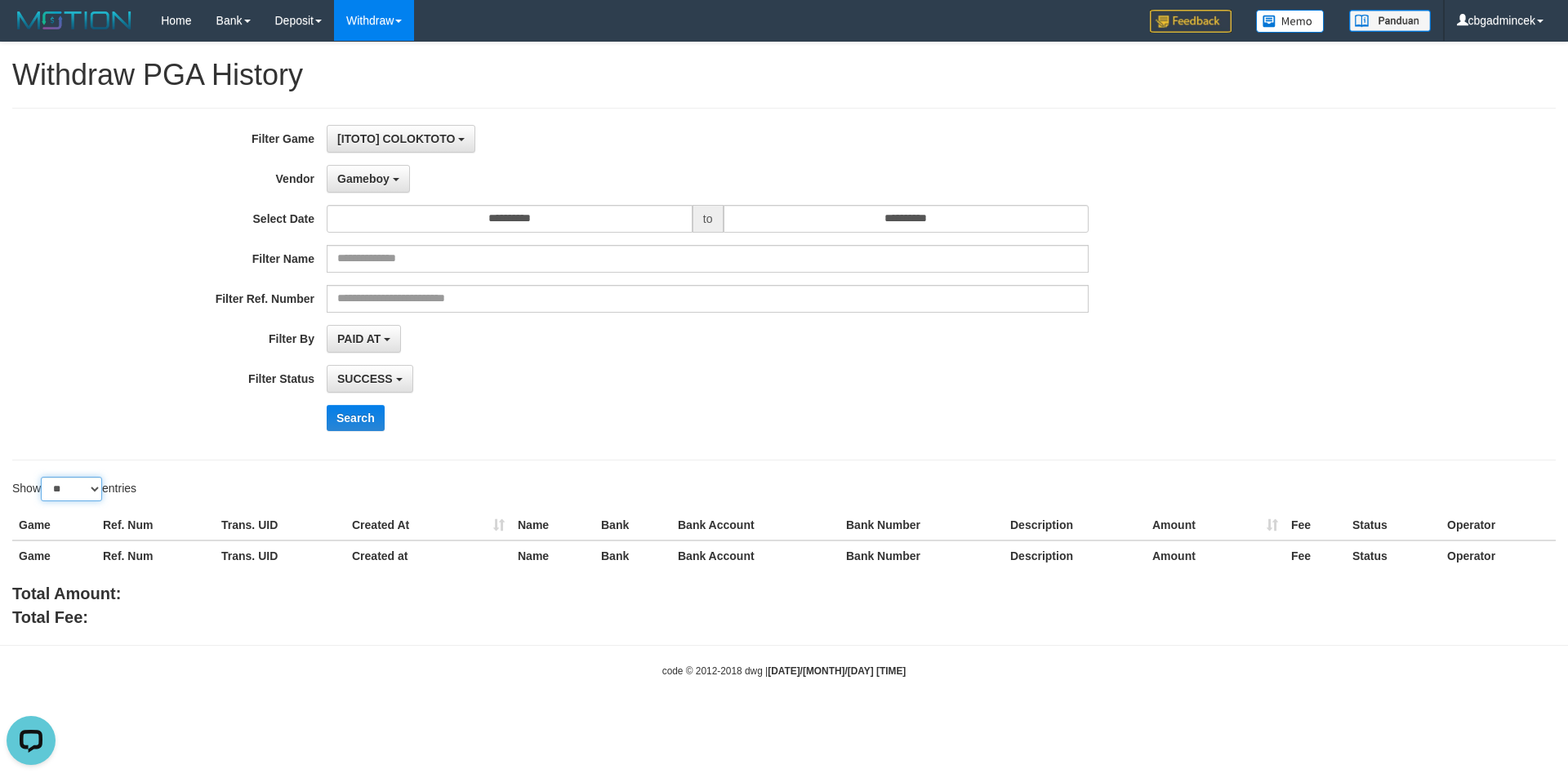 click on "** ** ** ***" at bounding box center (71, 489) 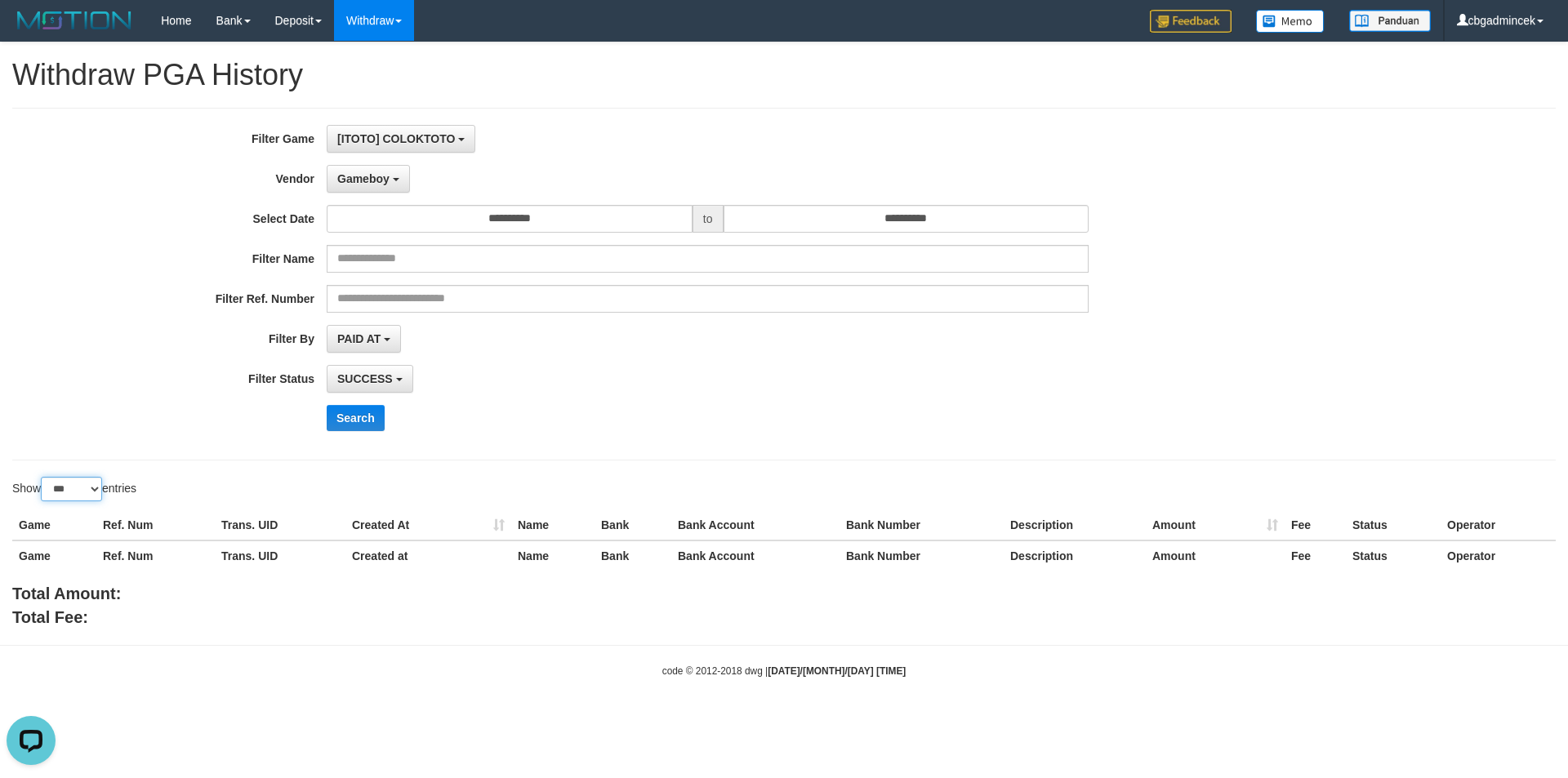 click on "** ** ** ***" at bounding box center [71, 489] 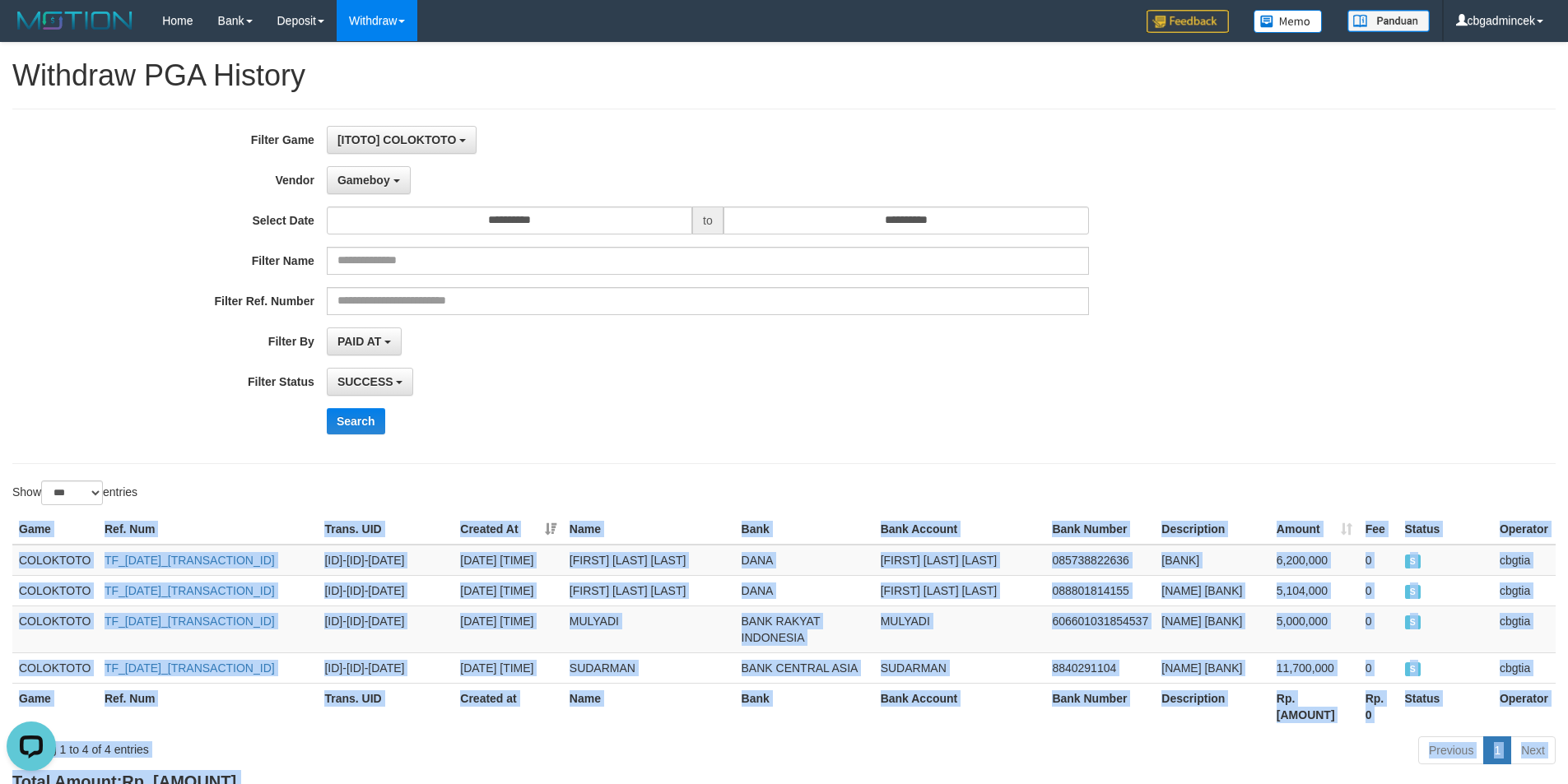 scroll, scrollTop: 174, scrollLeft: 0, axis: vertical 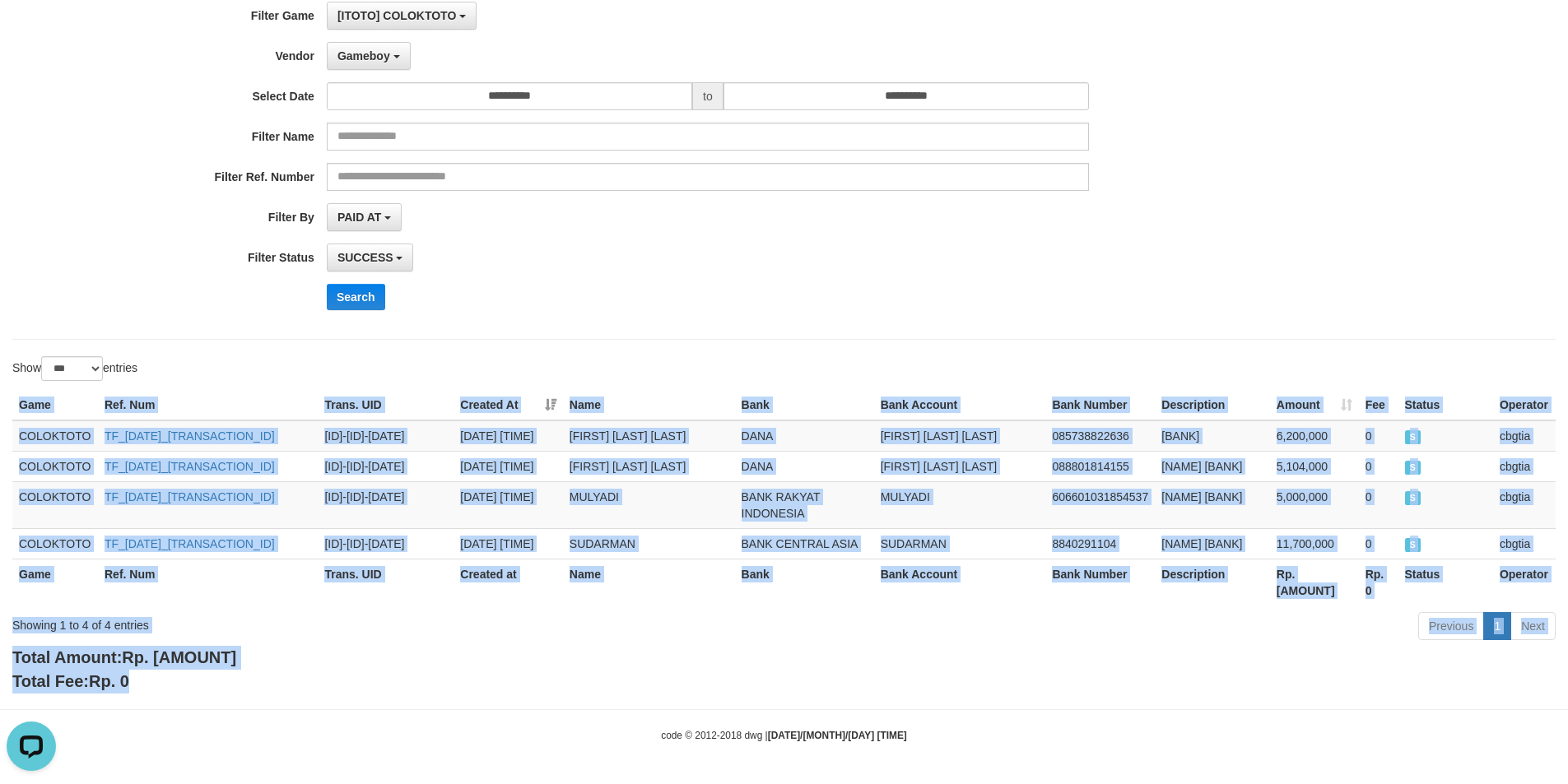 drag, startPoint x: 16, startPoint y: 527, endPoint x: 482, endPoint y: 659, distance: 484.335 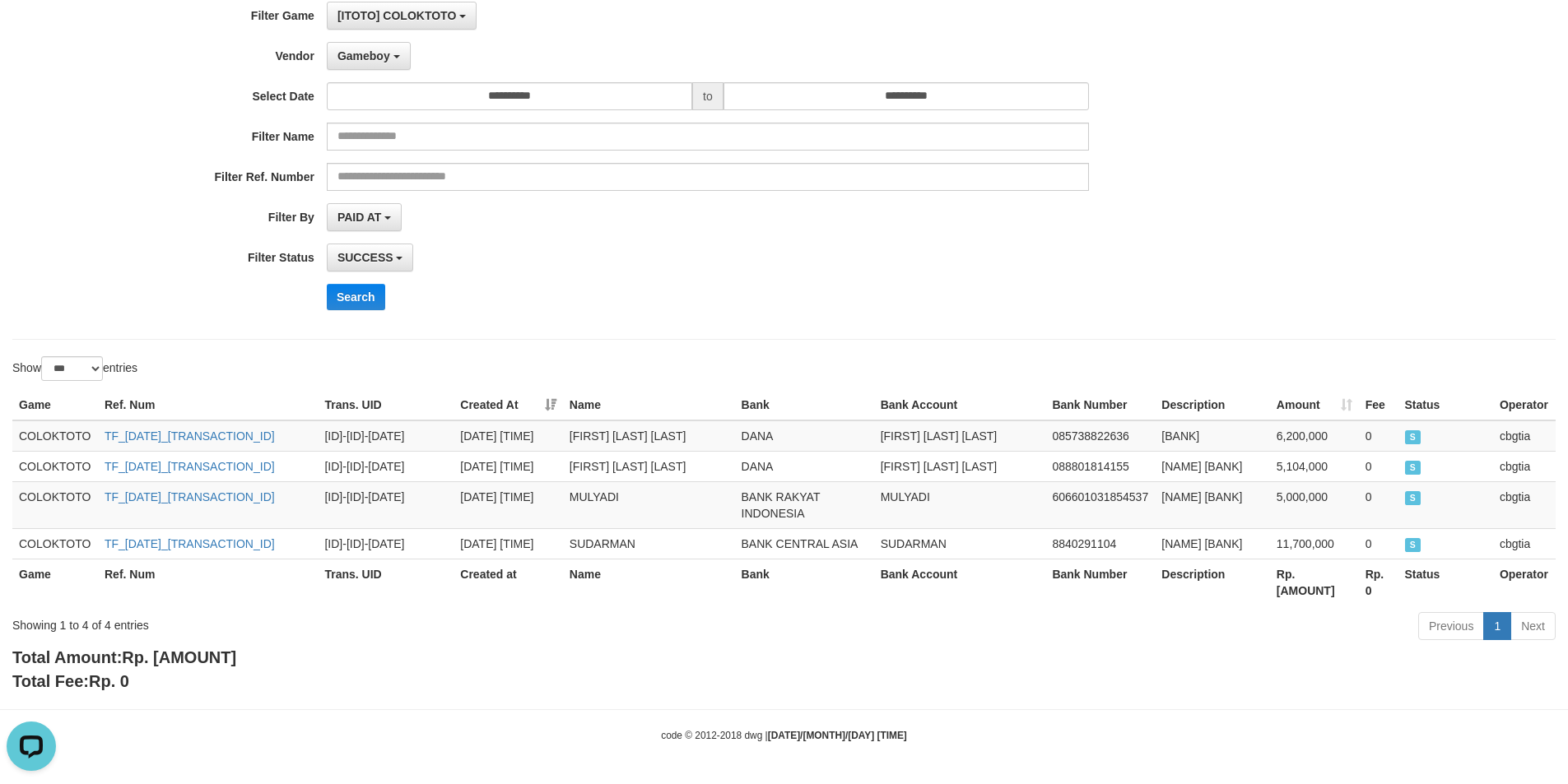 click on "**********" at bounding box center [784, 162] 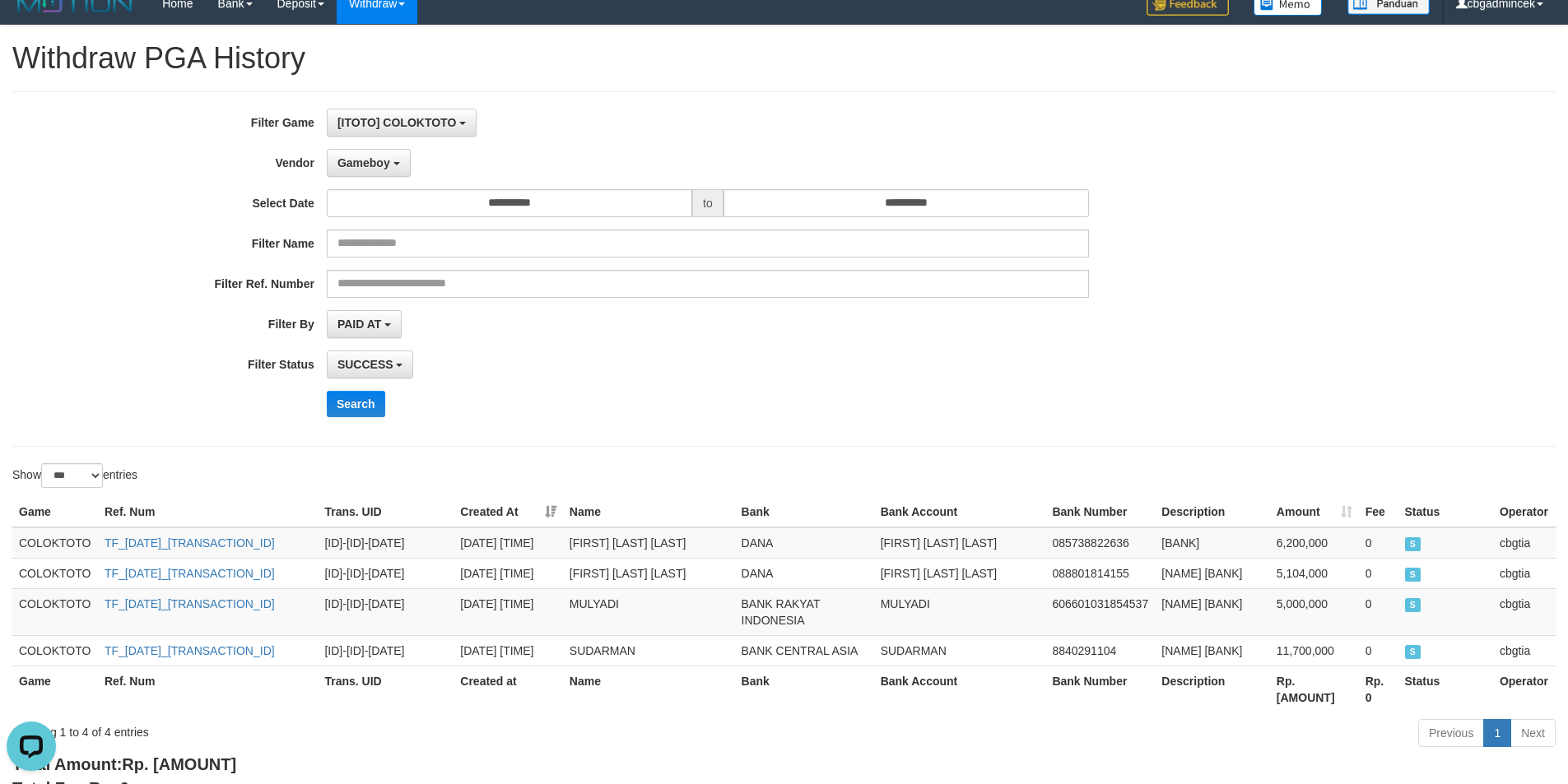 scroll, scrollTop: 0, scrollLeft: 0, axis: both 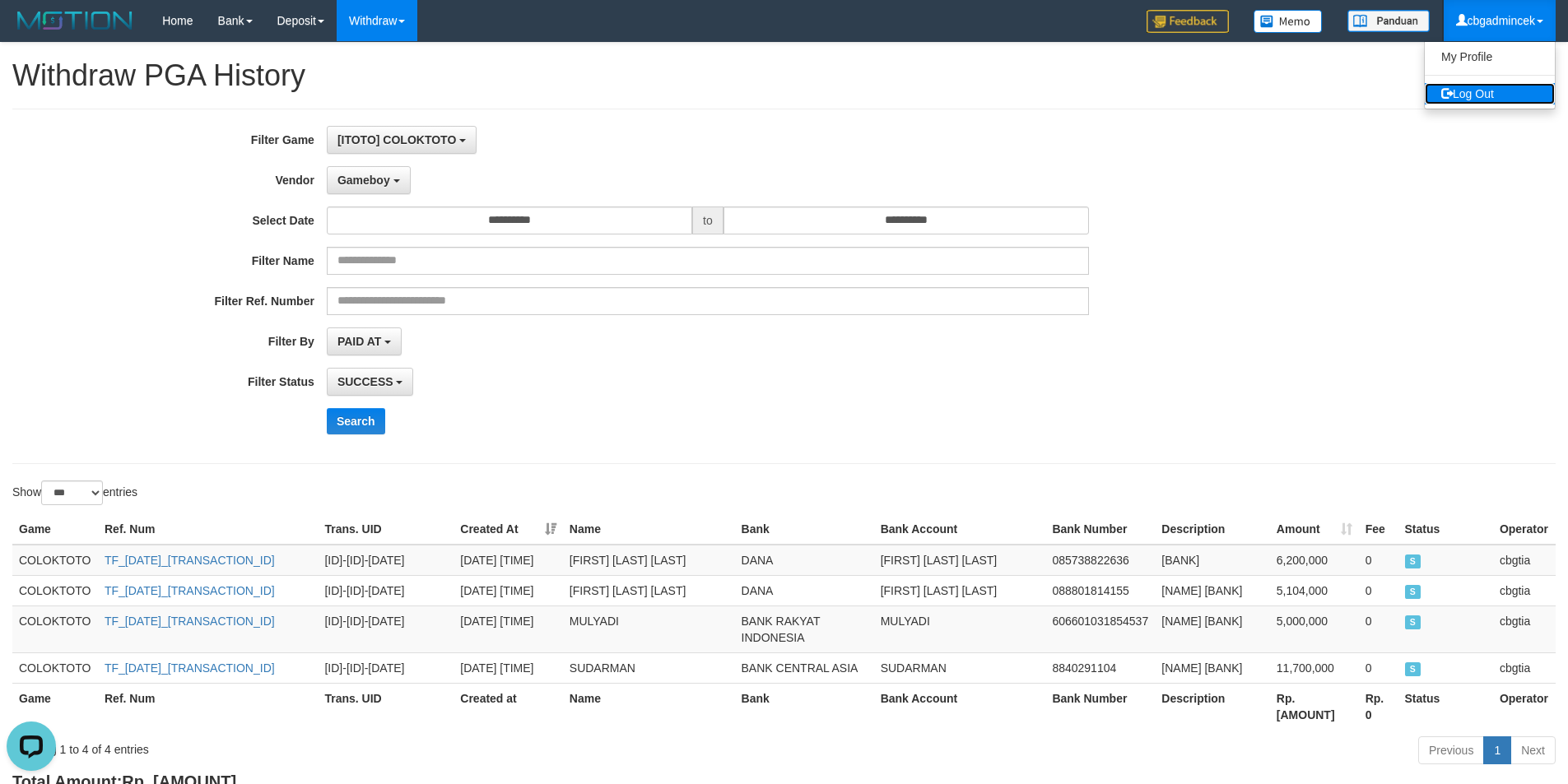 click on "Log Out" at bounding box center [1490, 94] 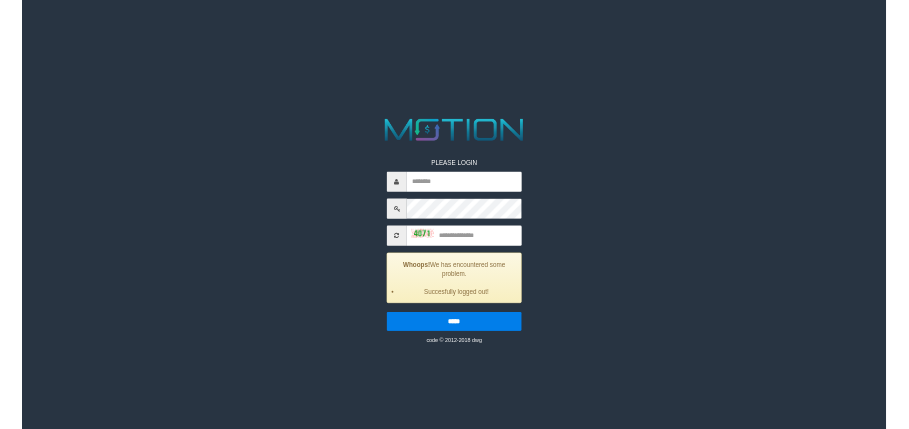 scroll, scrollTop: 0, scrollLeft: 0, axis: both 